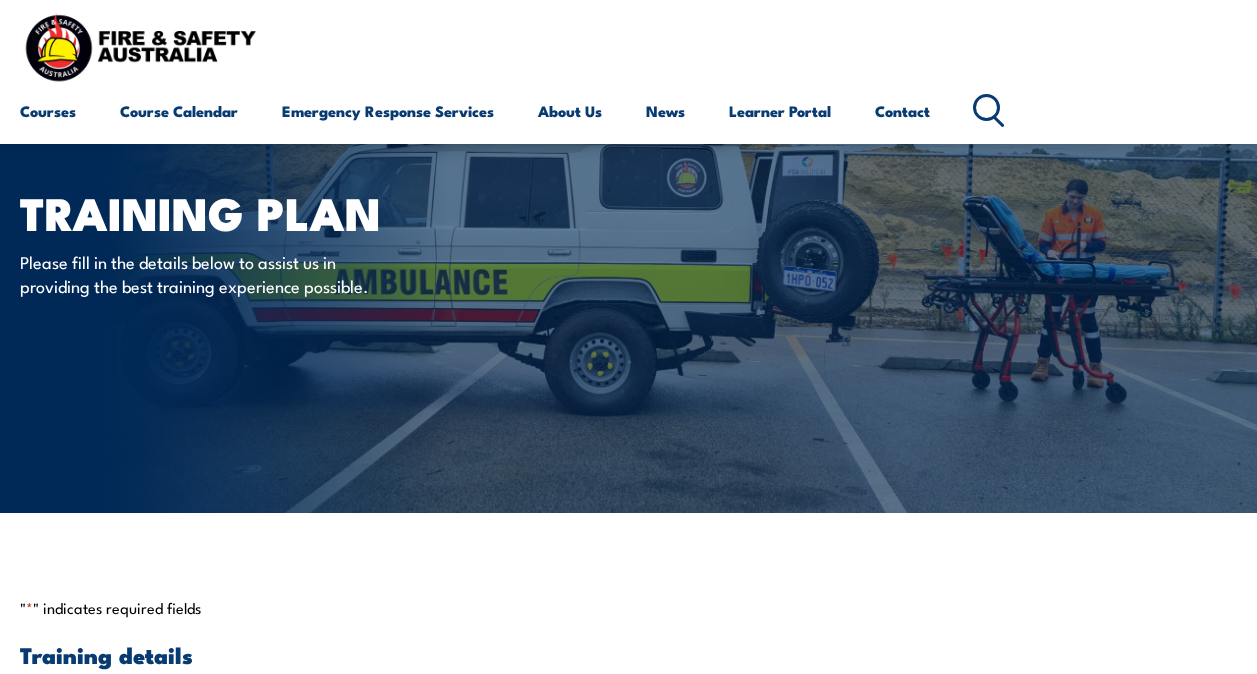 scroll, scrollTop: 600, scrollLeft: 0, axis: vertical 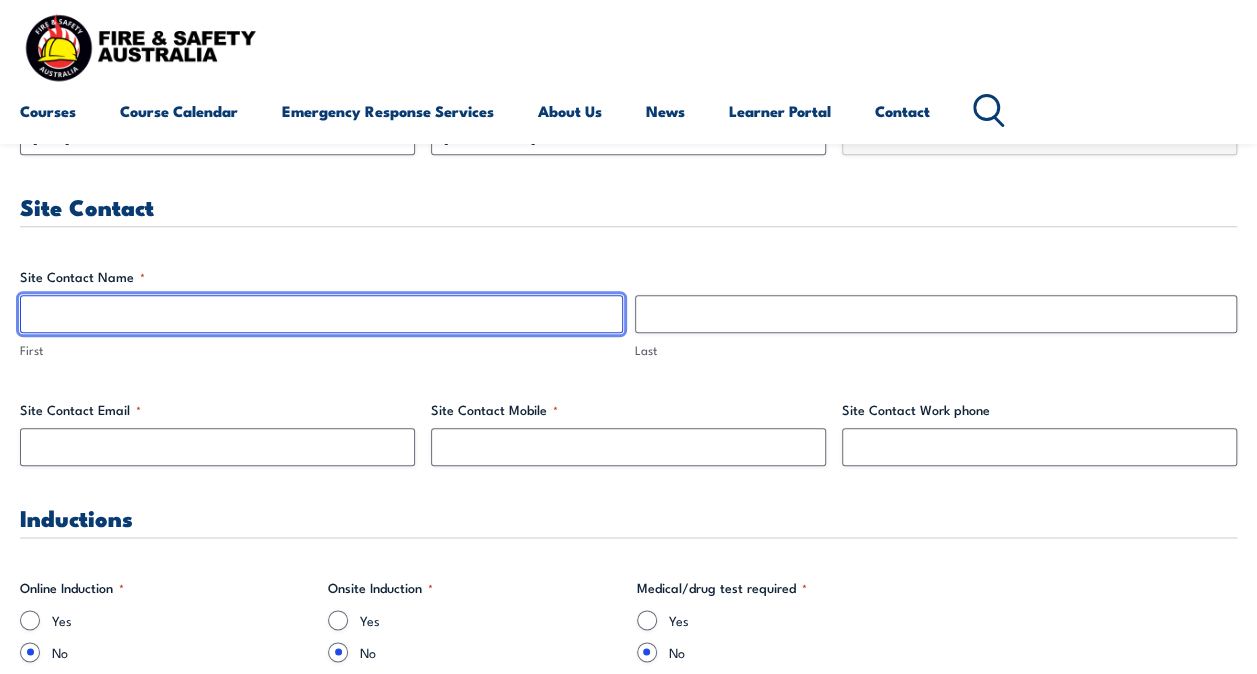 click on "First" at bounding box center (321, 314) 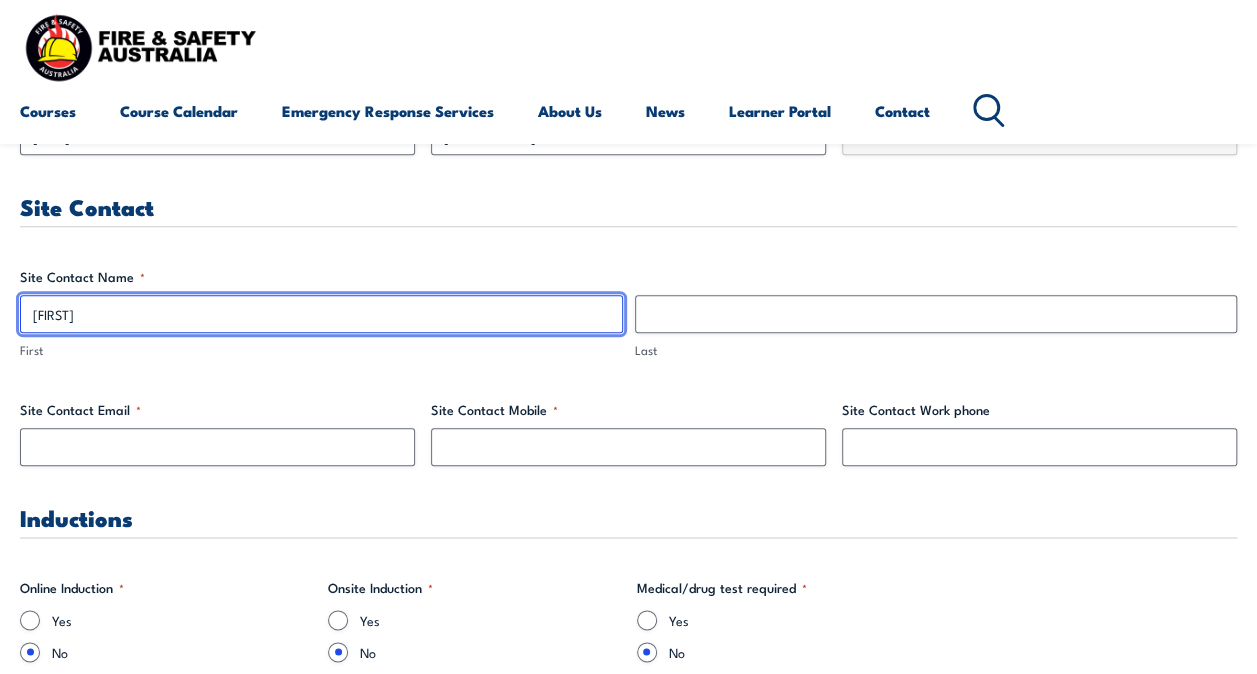 type on "[FIRST]" 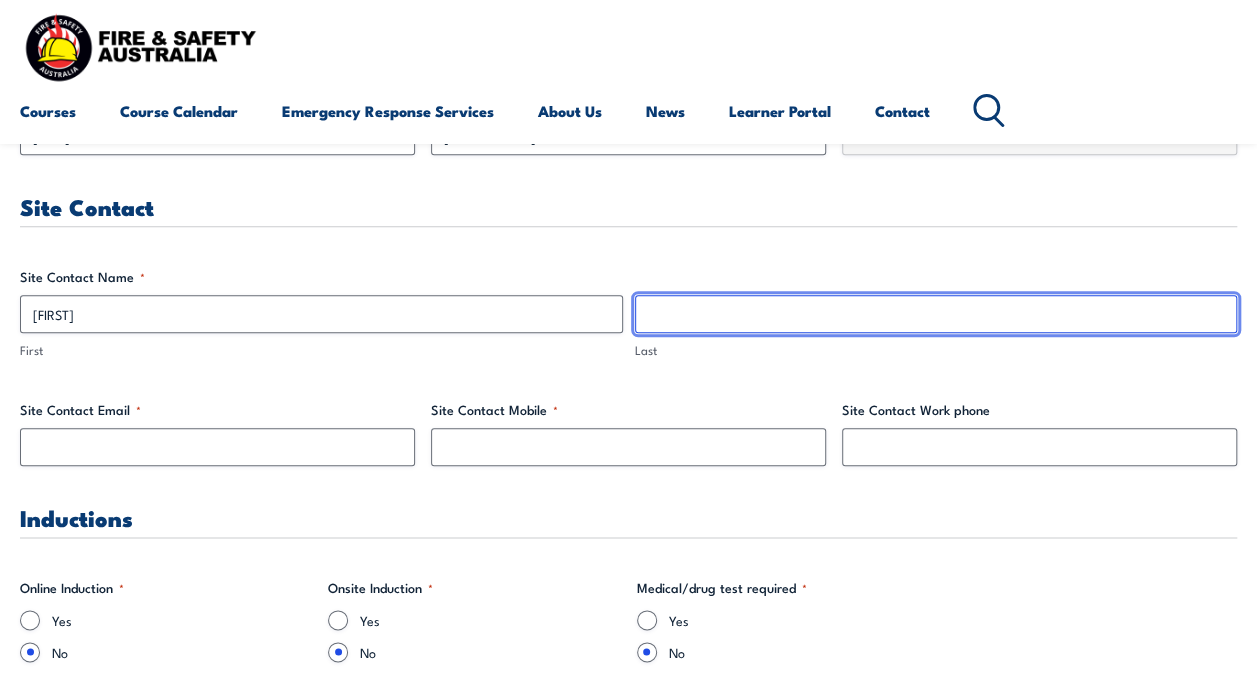 click on "Last" at bounding box center [936, 314] 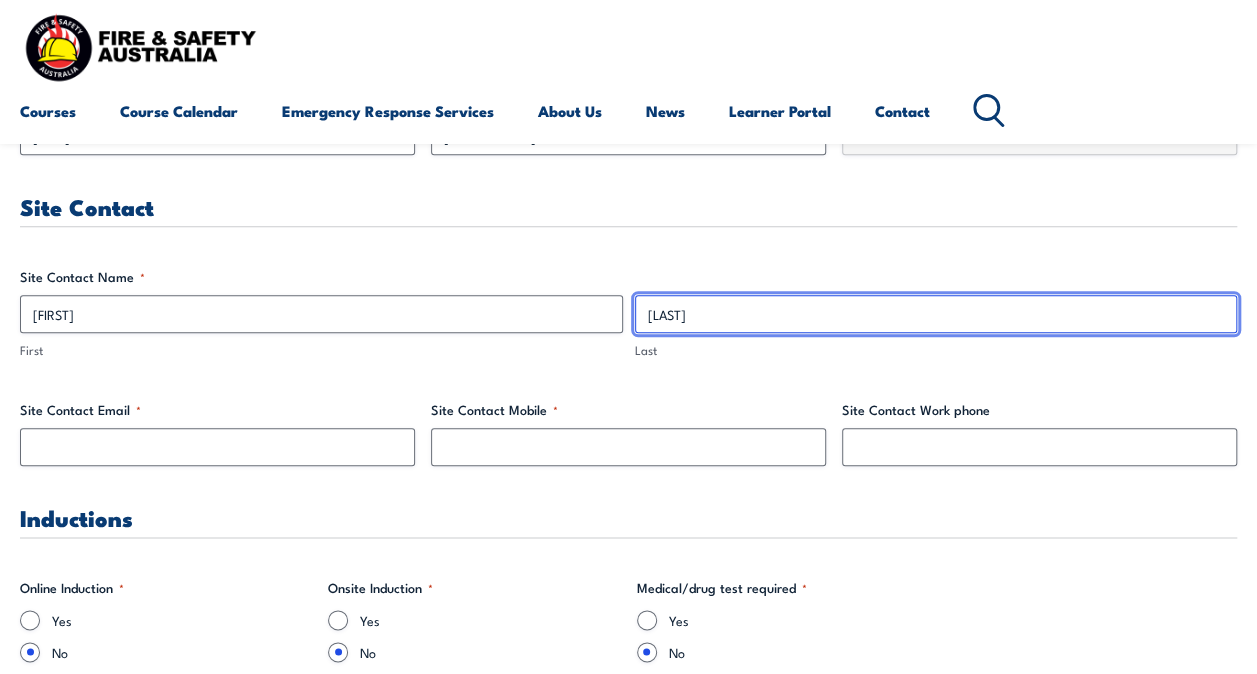 type on "[LAST]" 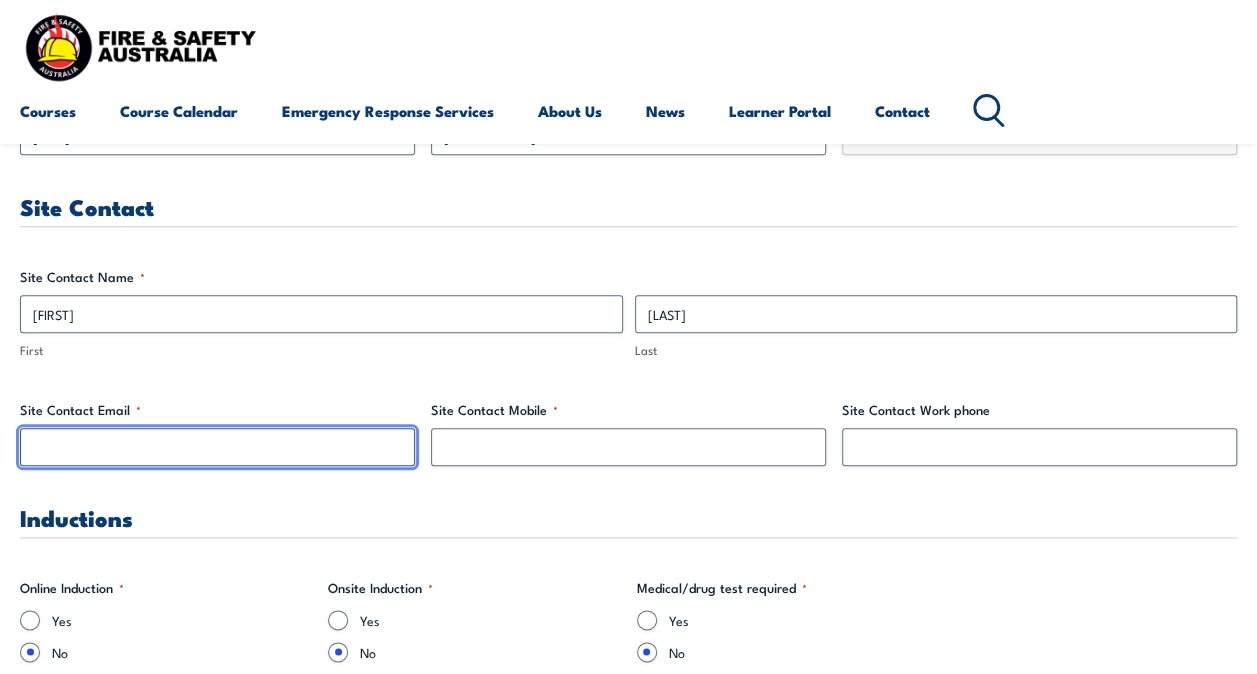 click on "Site Contact Email *" at bounding box center [217, 447] 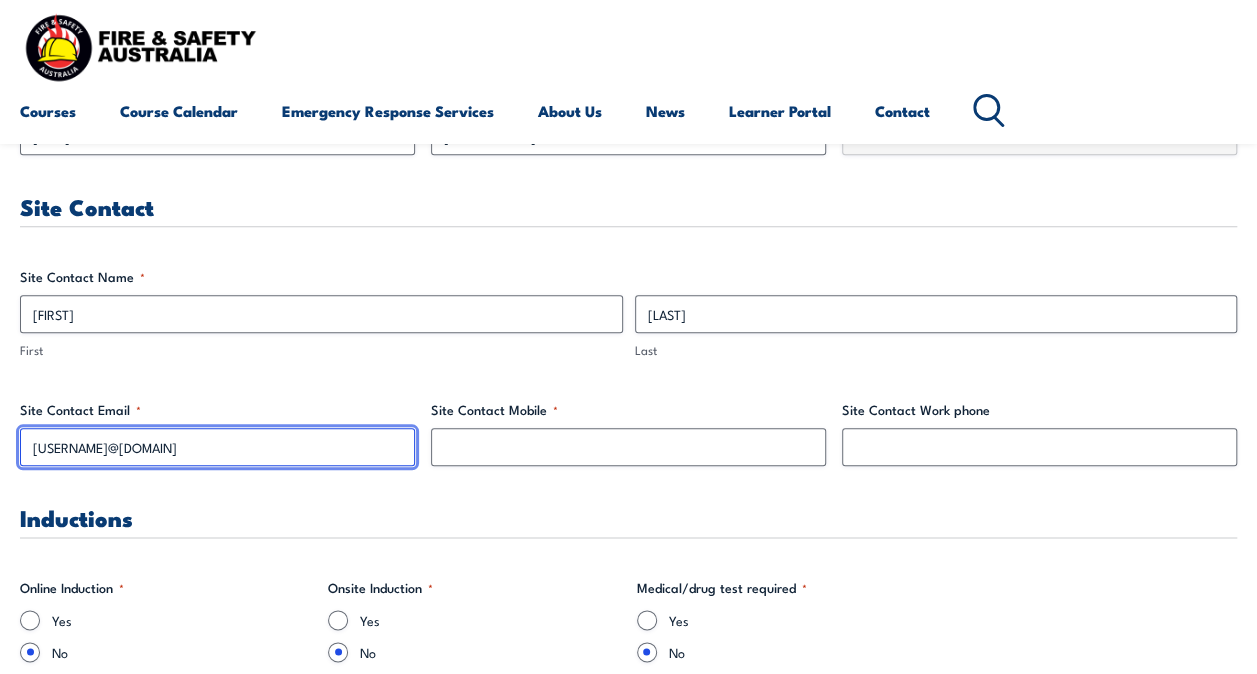 type on "[USERNAME]@[DOMAIN]" 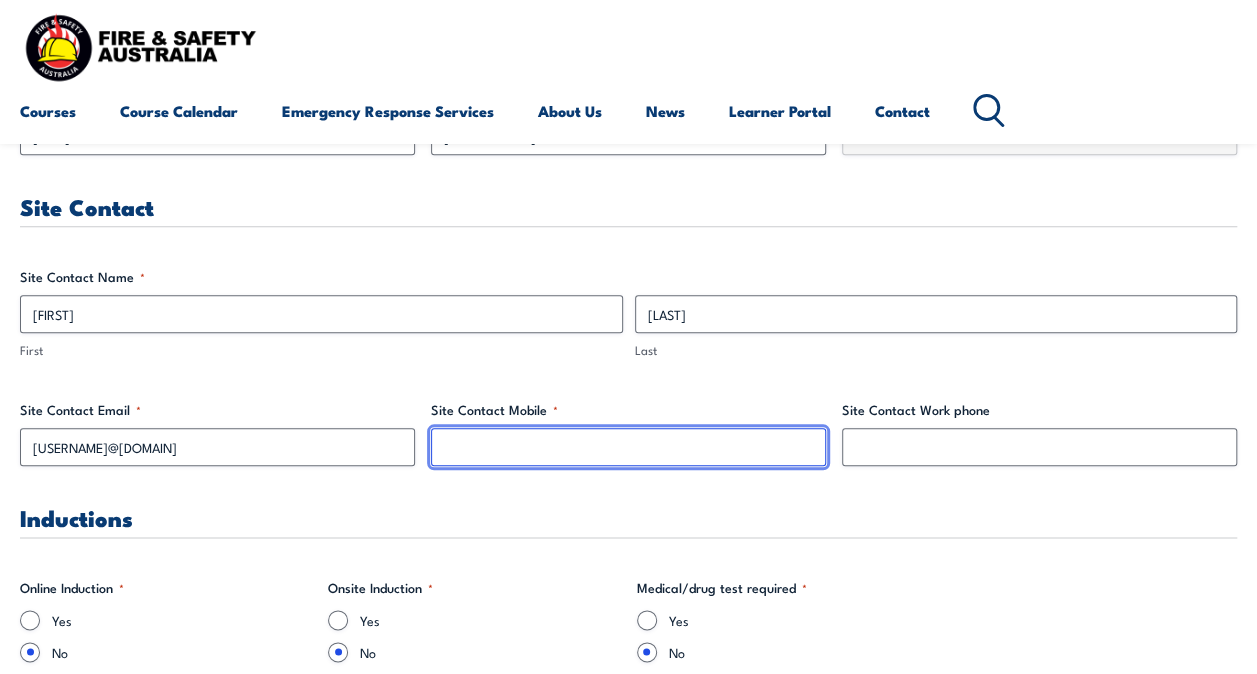 click on "Site Contact Mobile *" at bounding box center (628, 447) 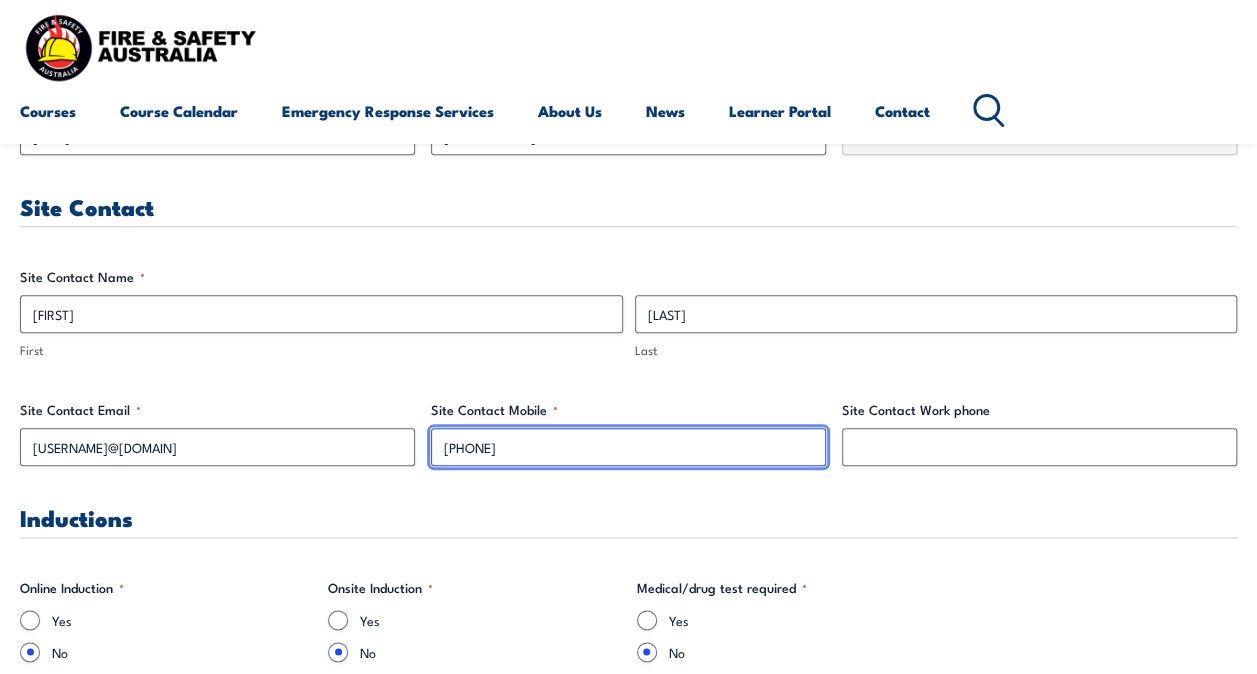 click on "[PHONE]" at bounding box center [628, 447] 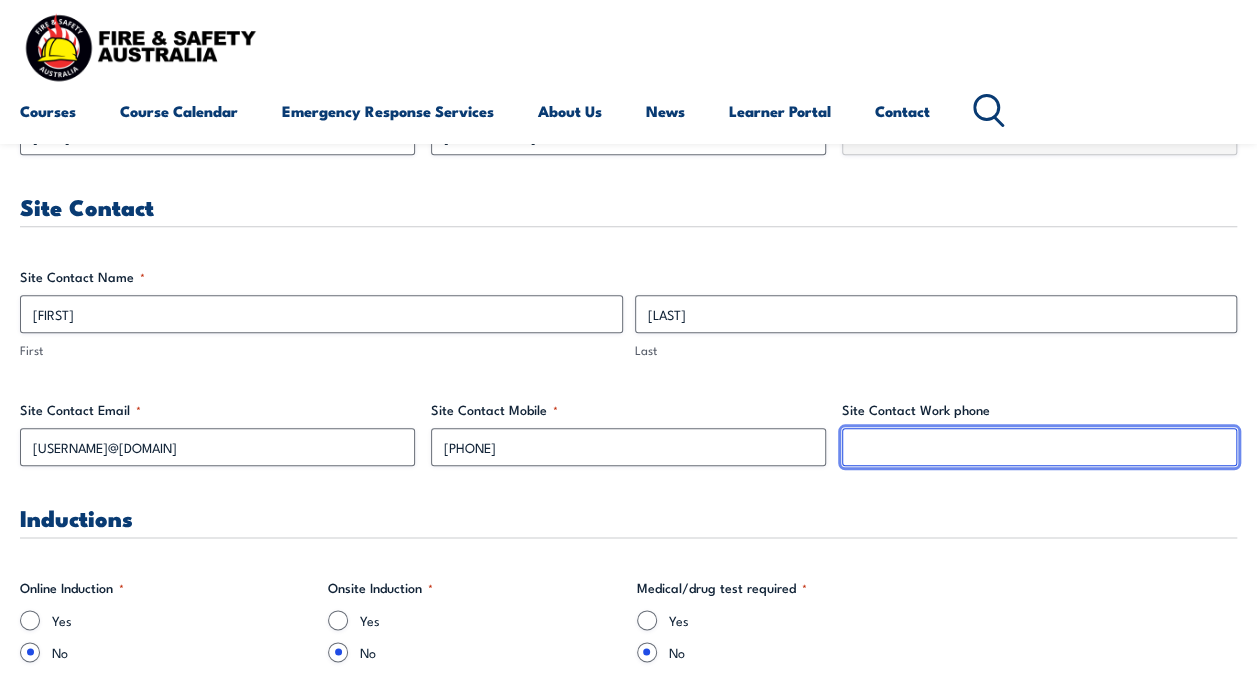 click on "Site Contact Work phone" at bounding box center [1039, 447] 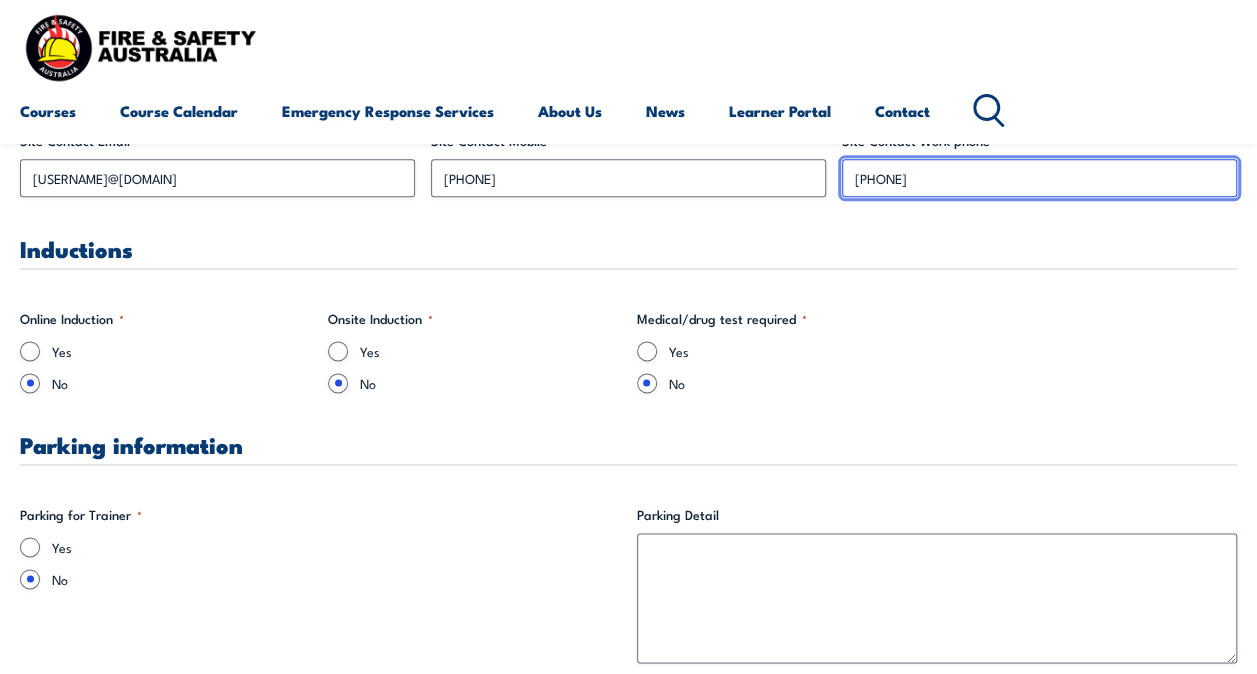 scroll, scrollTop: 1200, scrollLeft: 0, axis: vertical 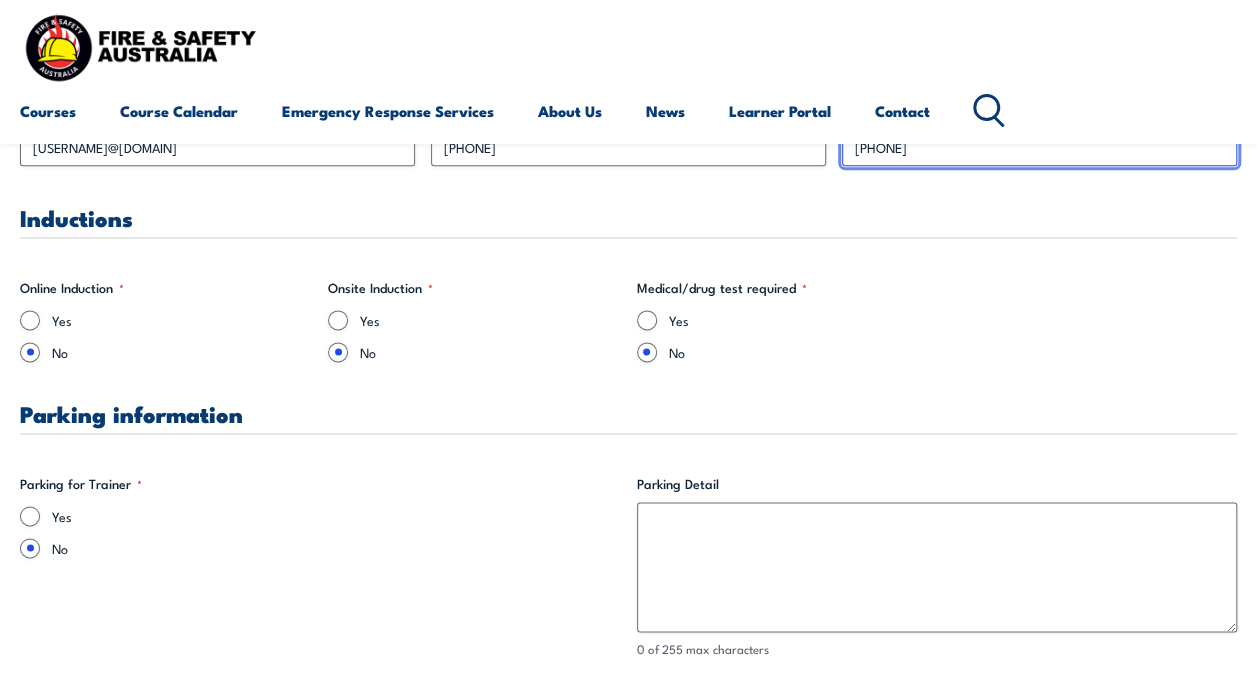 type on "[PHONE]" 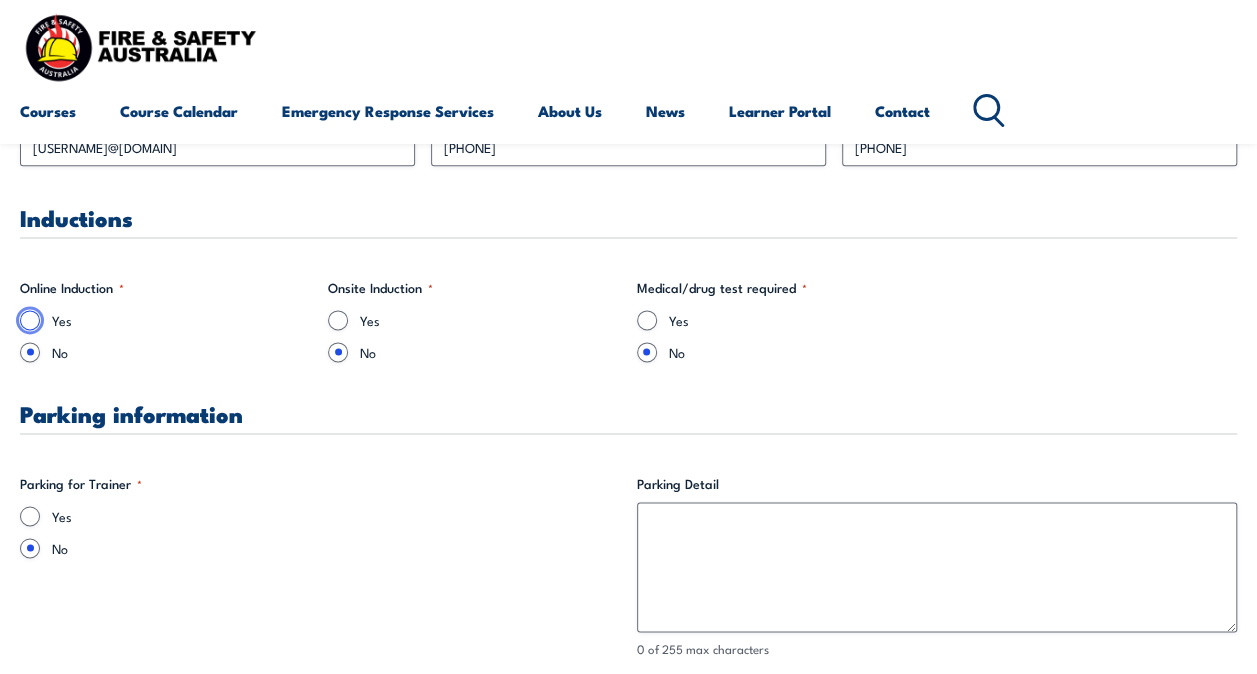 click on "Yes" at bounding box center [30, 320] 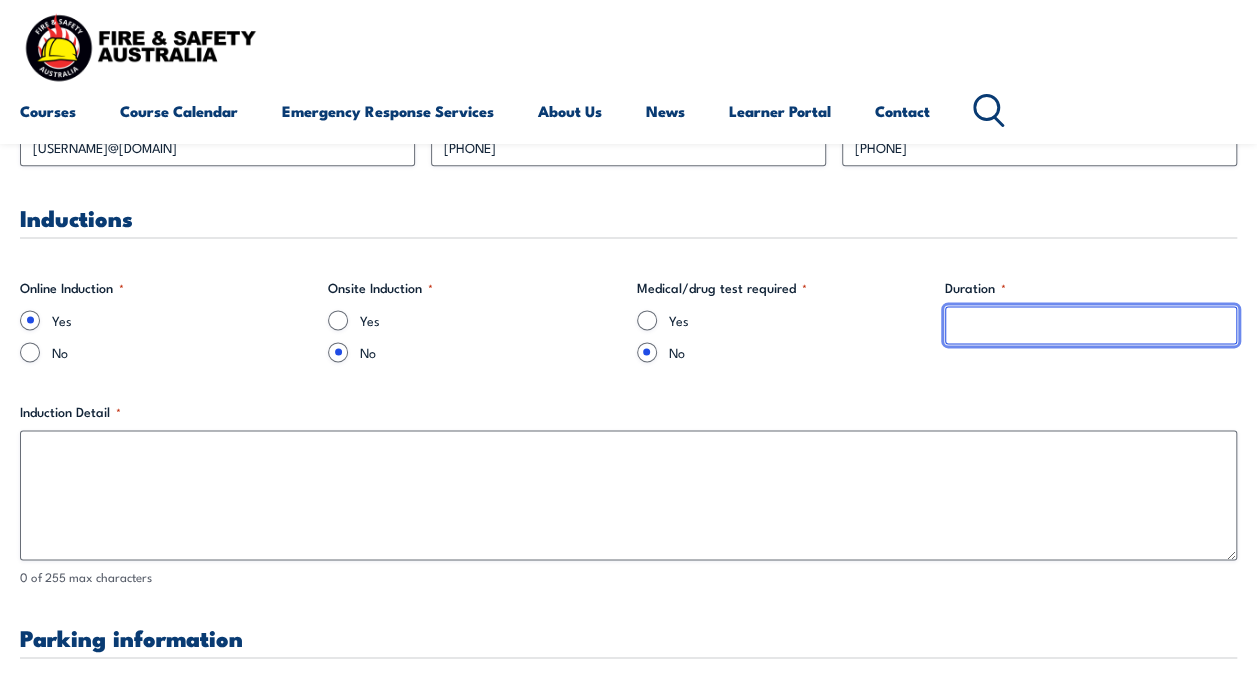 click on "Duration *" at bounding box center (1091, 325) 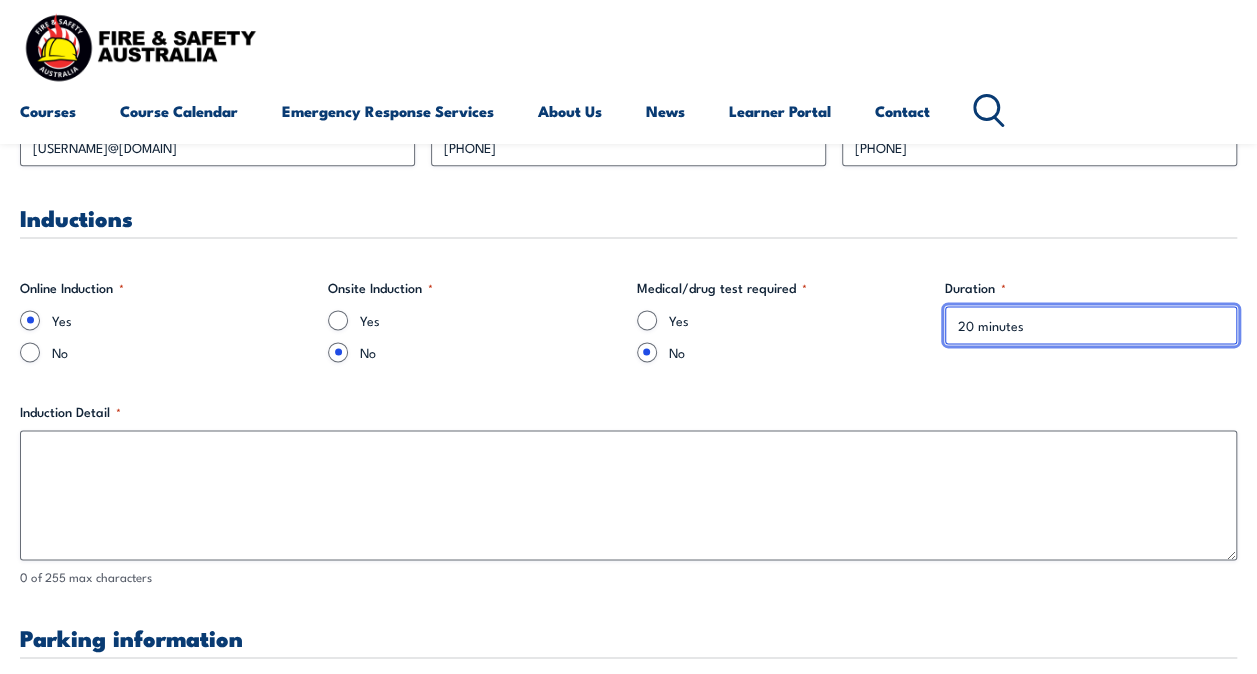 type on "20 minutes" 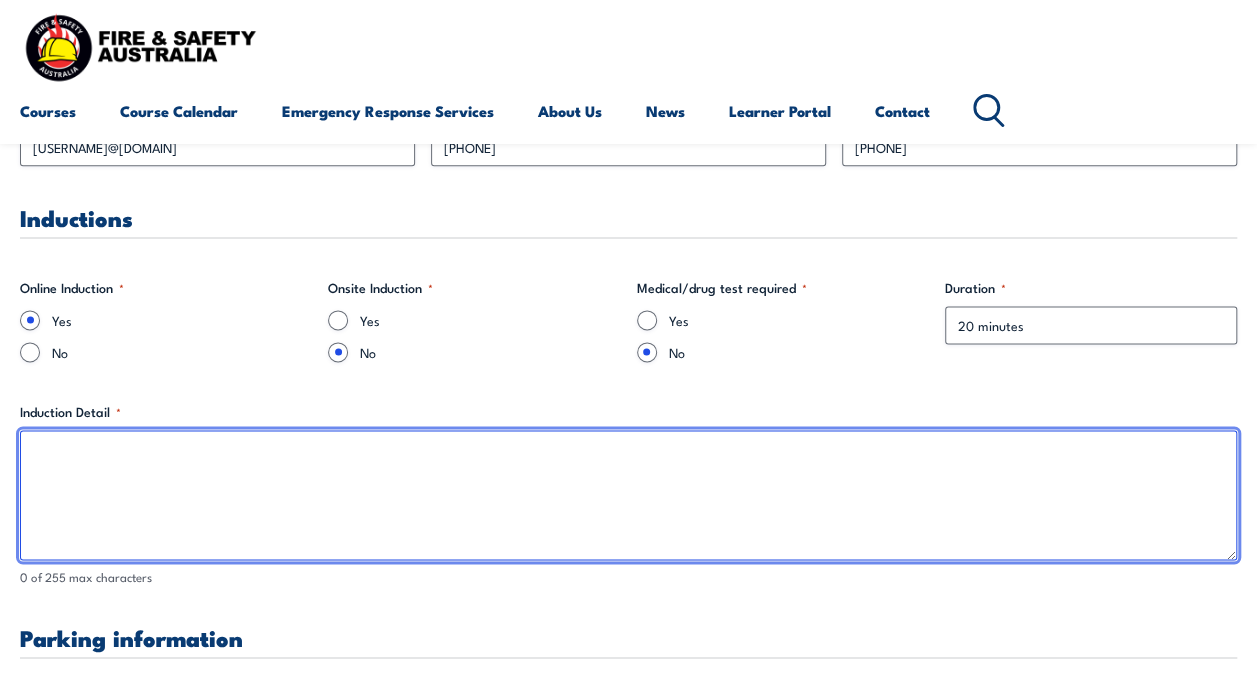 click on "Induction Detail *" at bounding box center [628, 495] 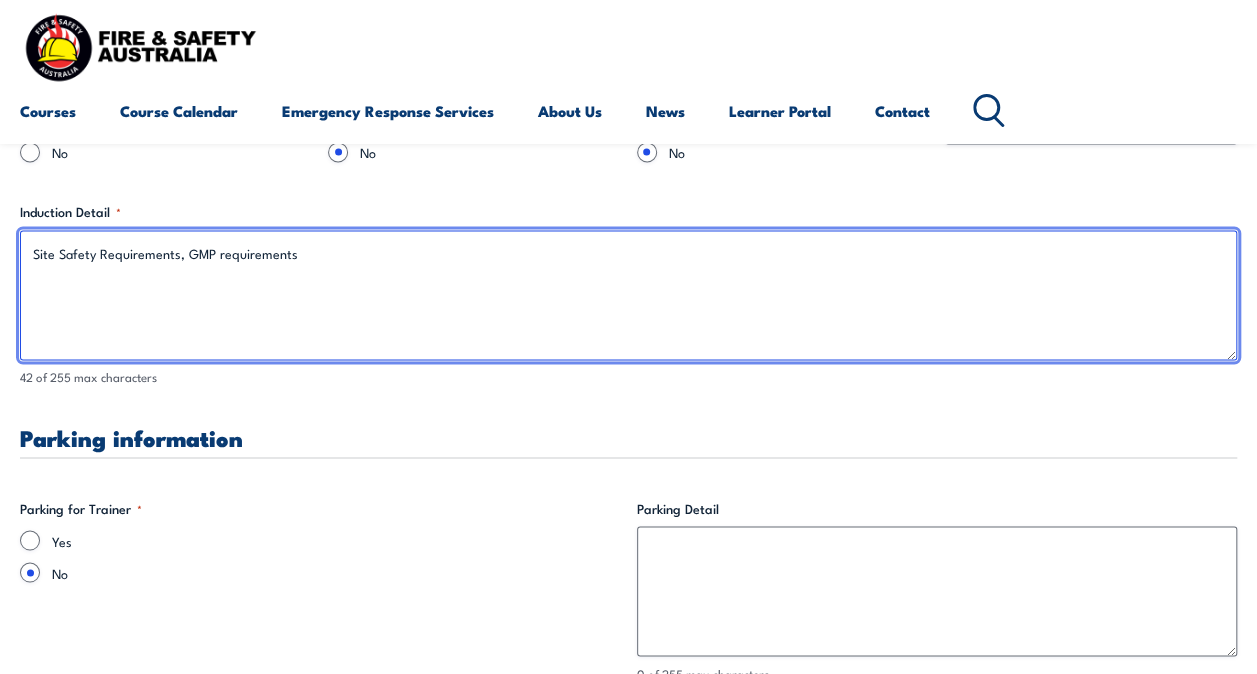 scroll, scrollTop: 1500, scrollLeft: 0, axis: vertical 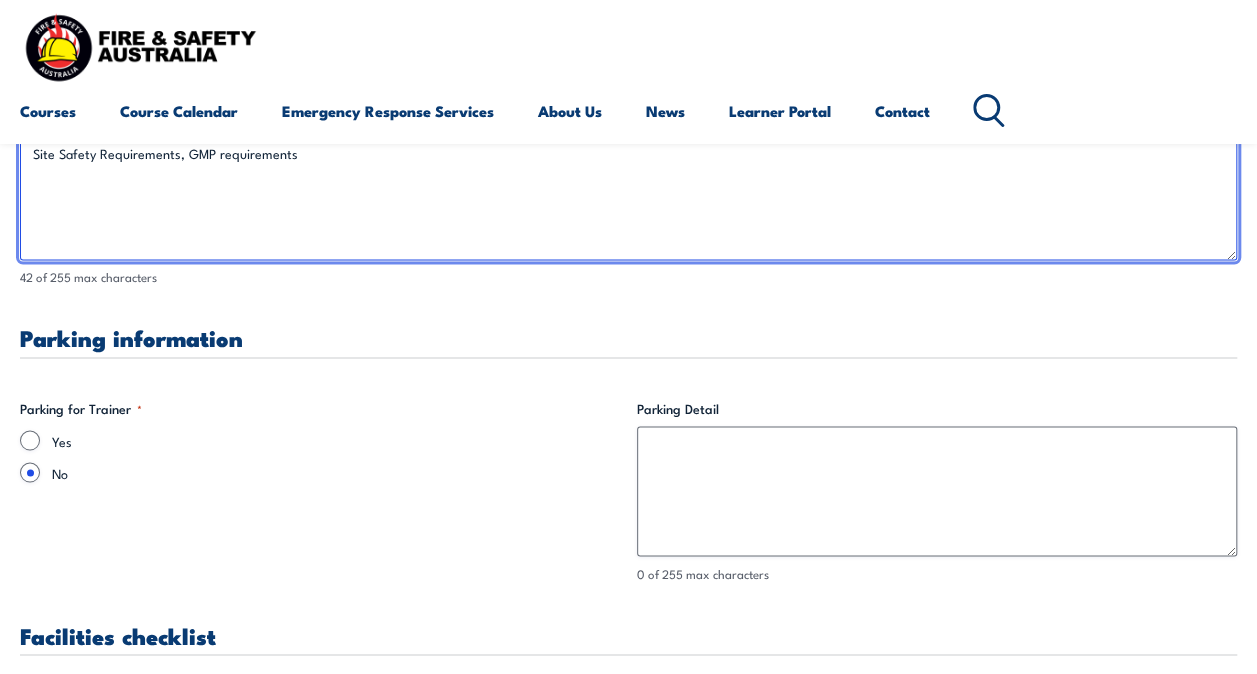 type on "Site Safety Requirements, GMP requirements" 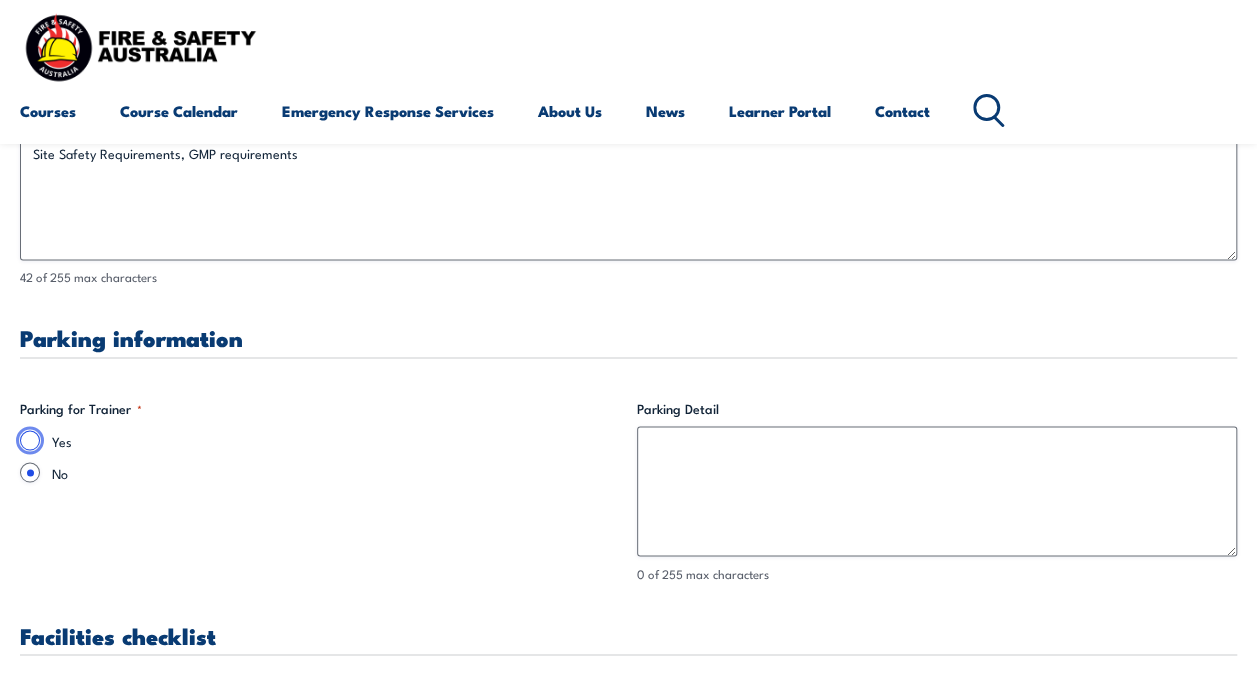 click on "Yes" at bounding box center (30, 440) 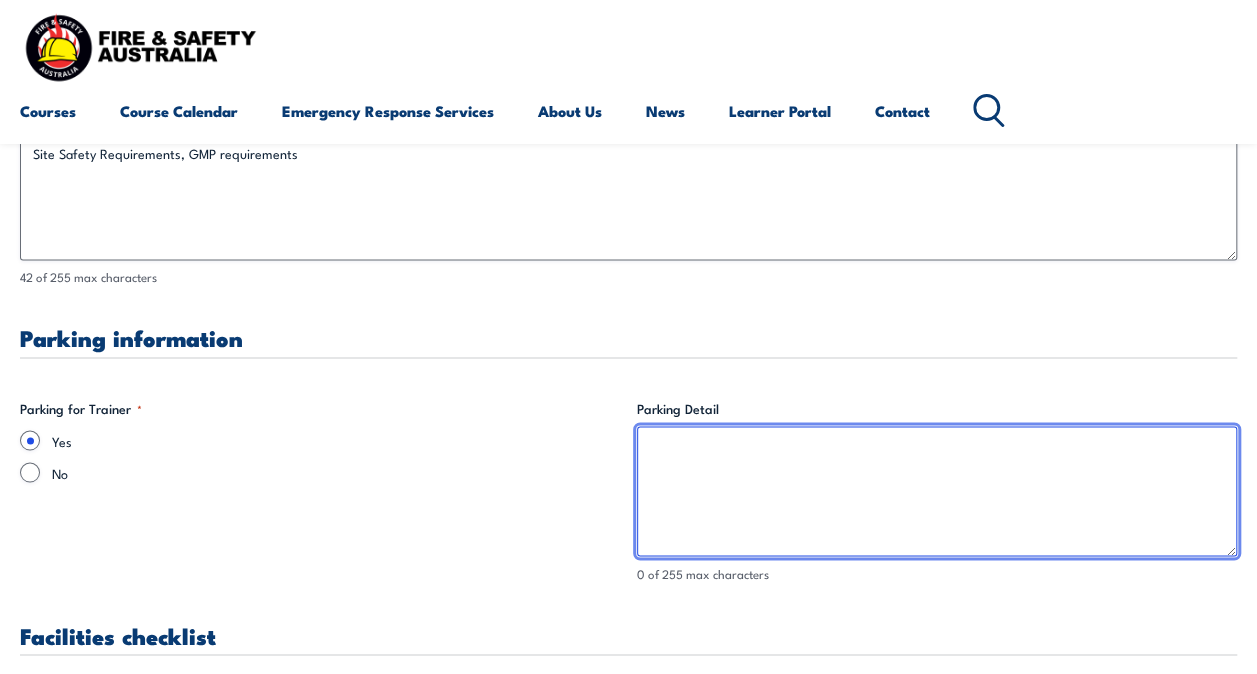 click on "Parking Detail" at bounding box center [937, 491] 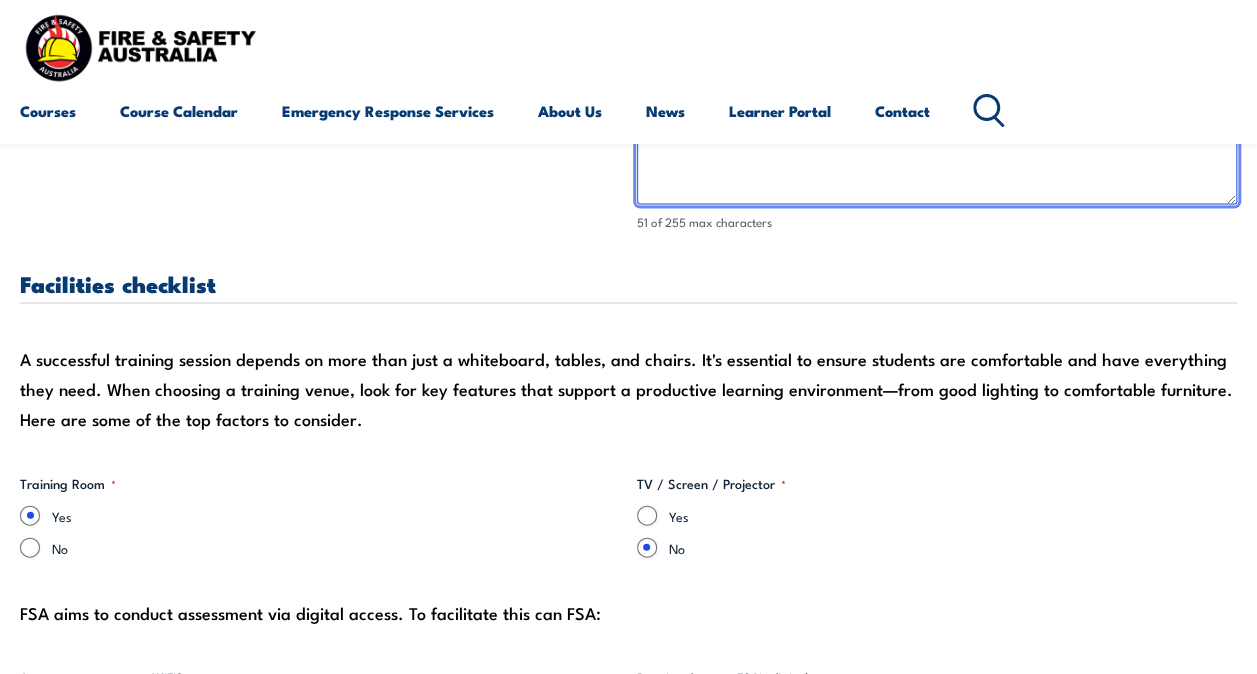 scroll, scrollTop: 1900, scrollLeft: 0, axis: vertical 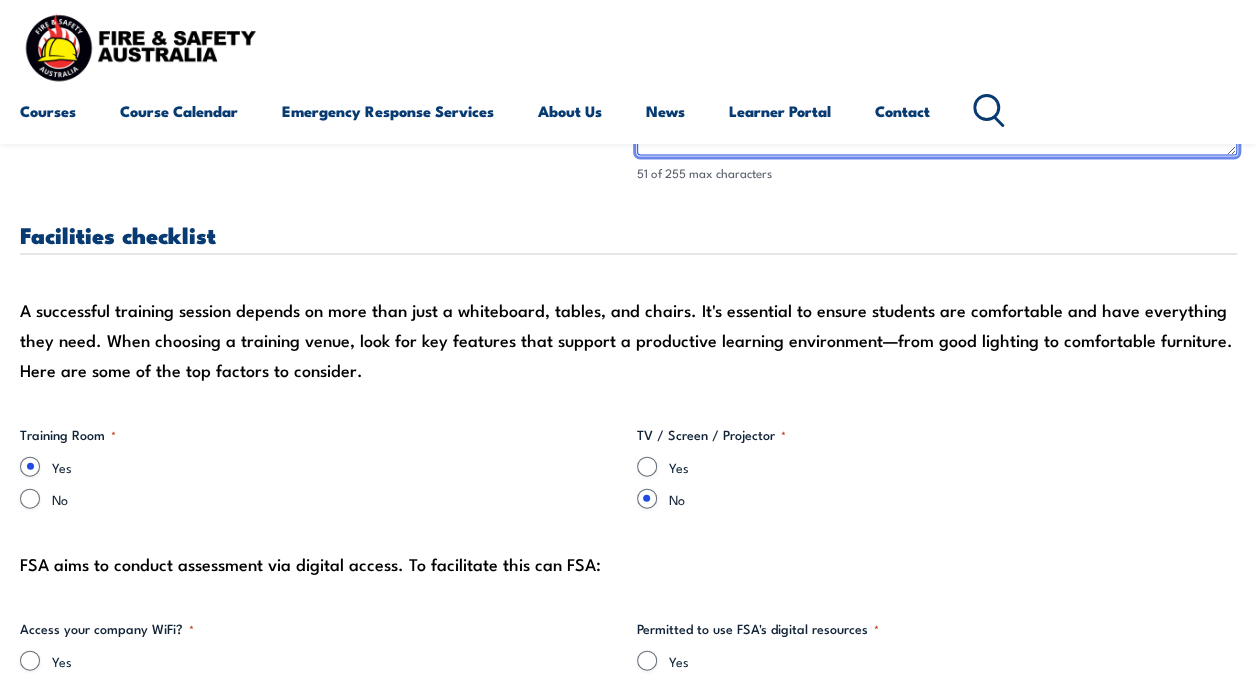 type on "Directly in front of building on premises (off st)." 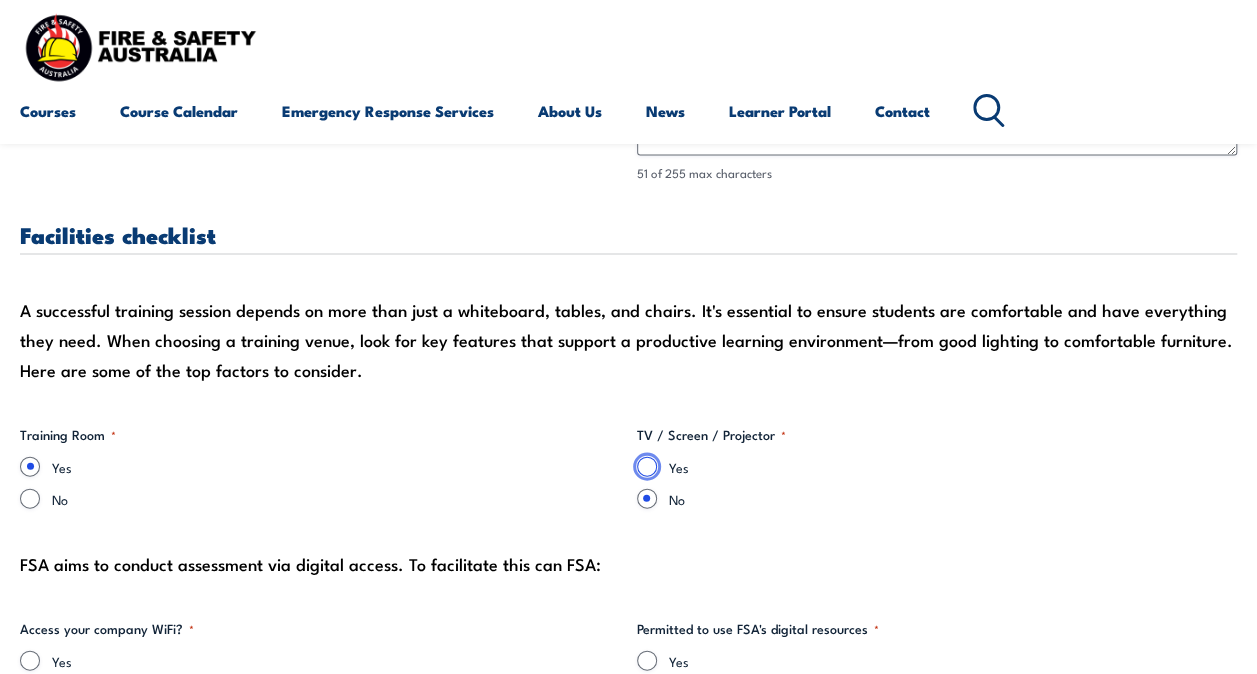 click on "Yes" at bounding box center [647, 467] 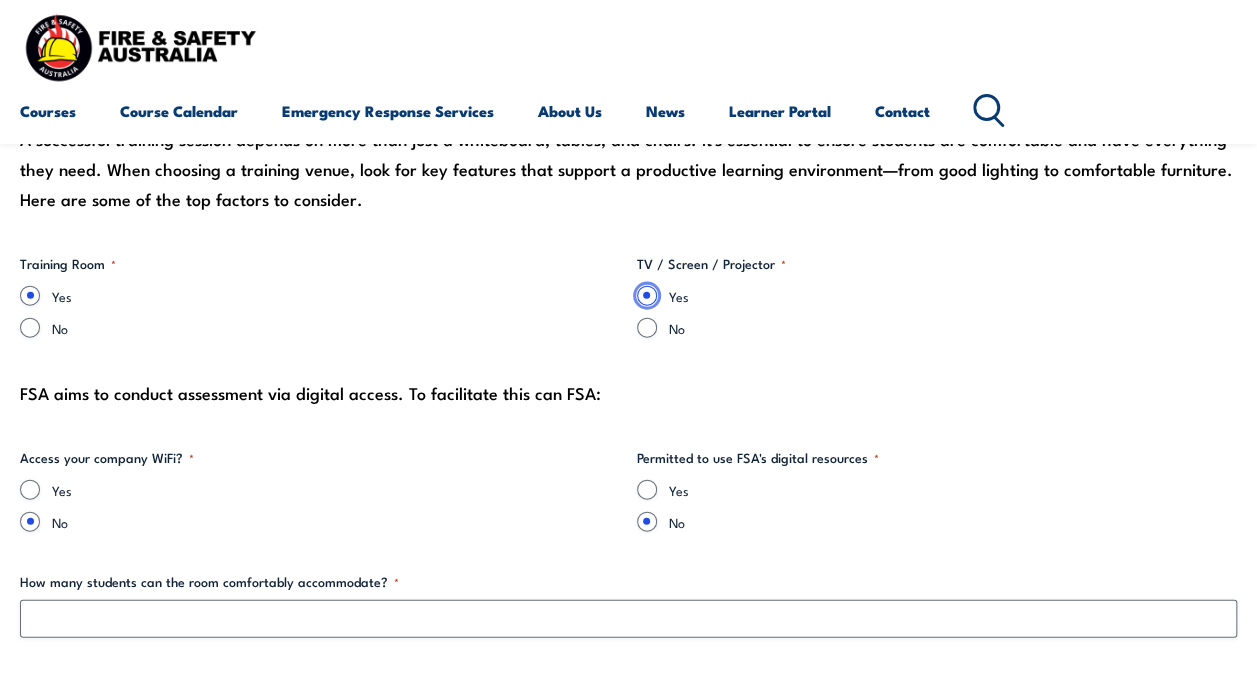 scroll, scrollTop: 2100, scrollLeft: 0, axis: vertical 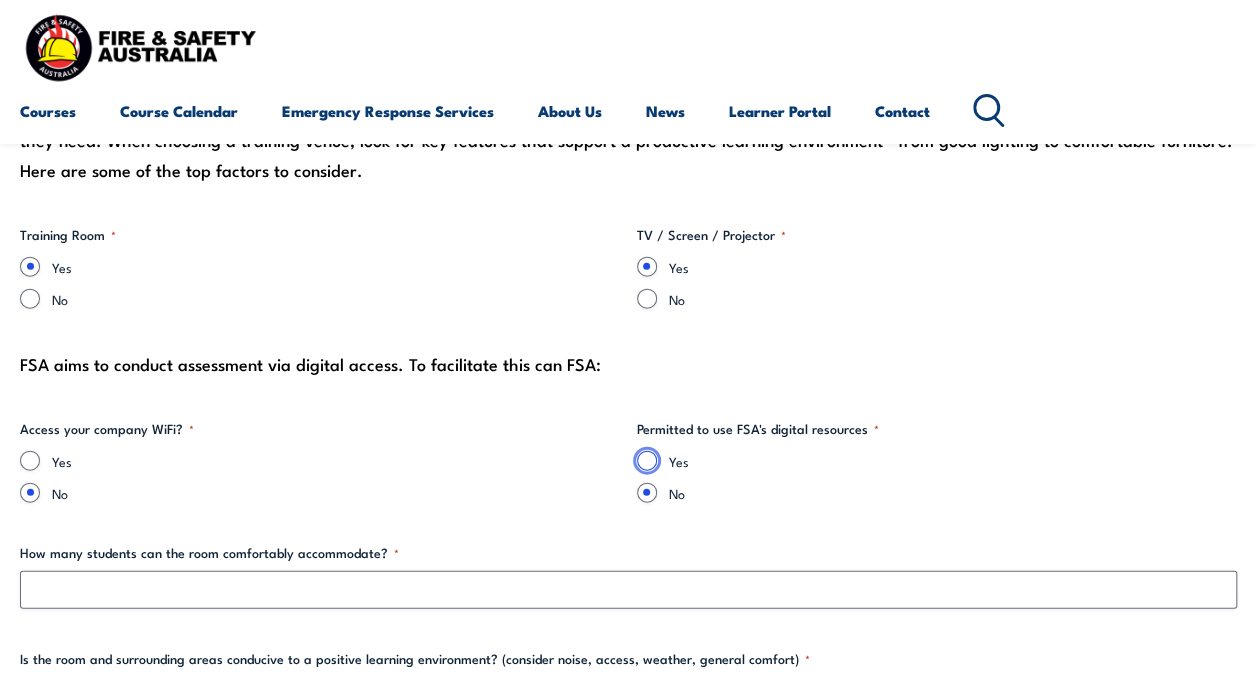 click on "Yes" at bounding box center [647, 461] 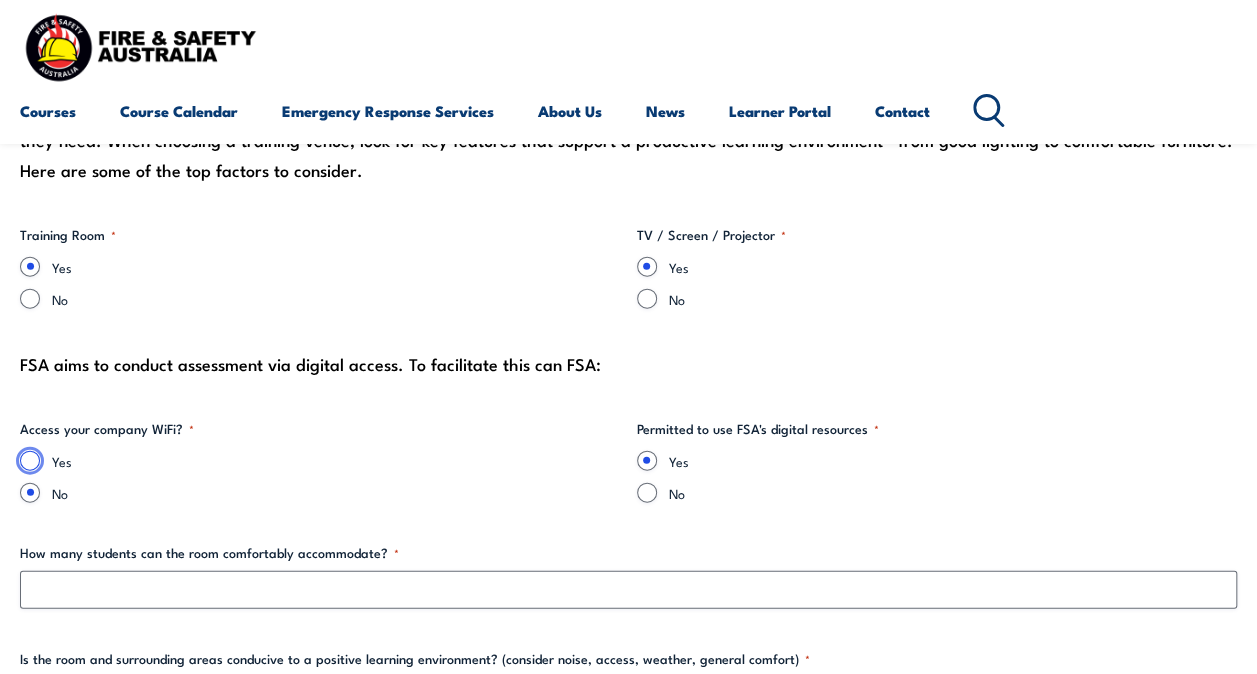 click on "Yes" at bounding box center (30, 461) 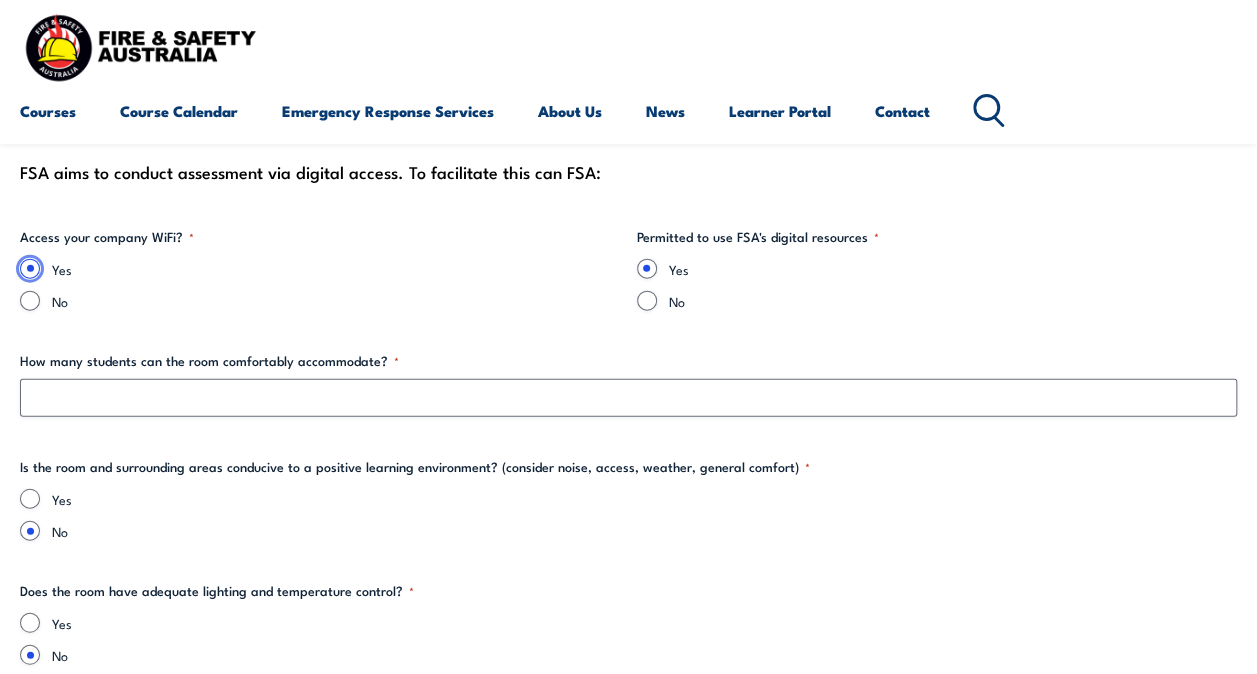 scroll, scrollTop: 2300, scrollLeft: 0, axis: vertical 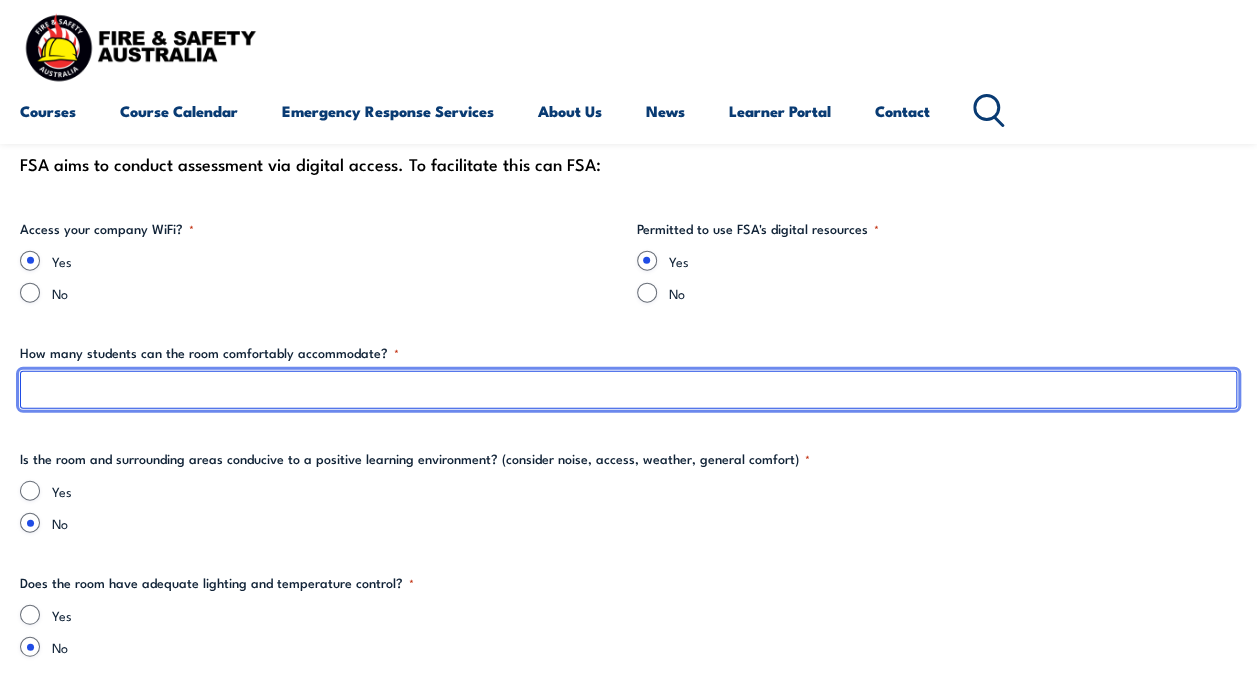click on "How many students can the room comfortably accommodate? *" at bounding box center (628, 390) 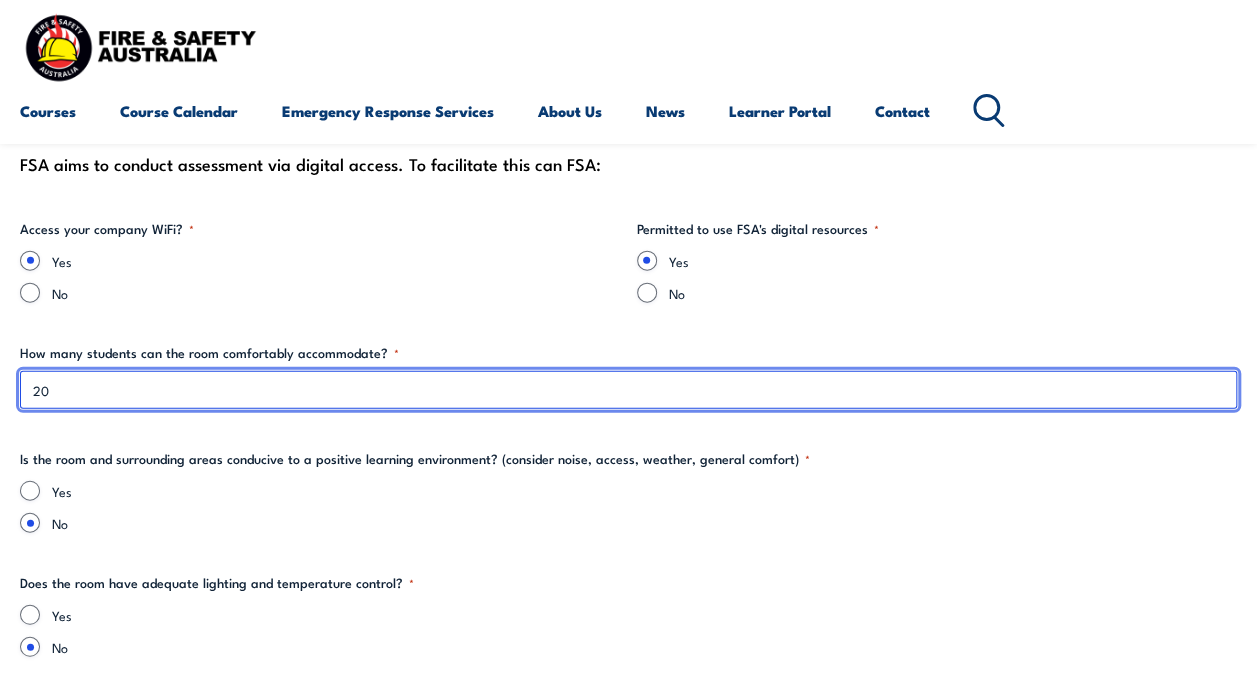 type on "20" 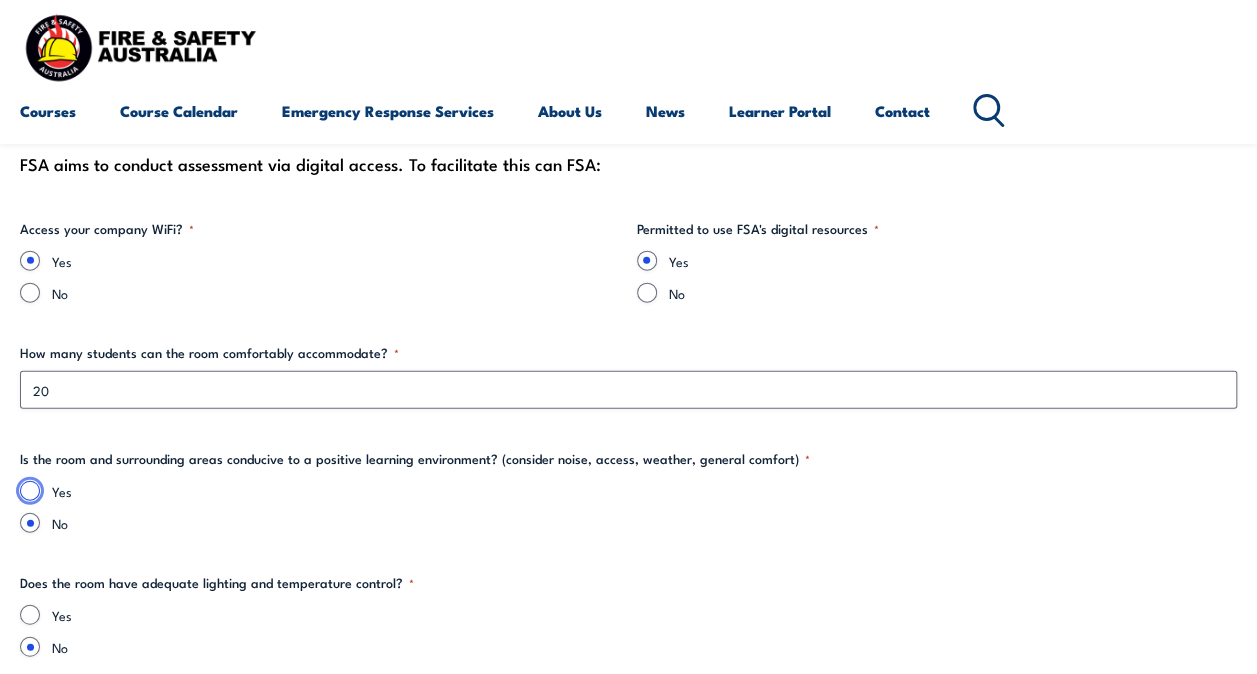 click on "Yes" at bounding box center [30, 491] 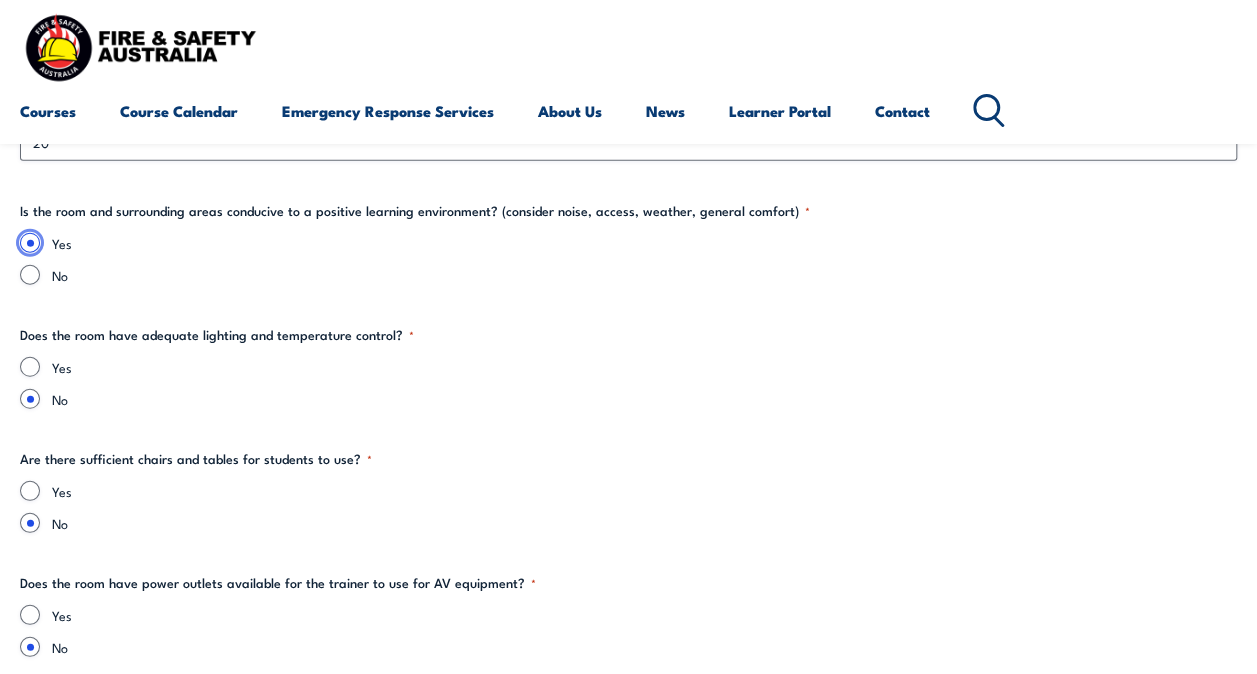 scroll, scrollTop: 2600, scrollLeft: 0, axis: vertical 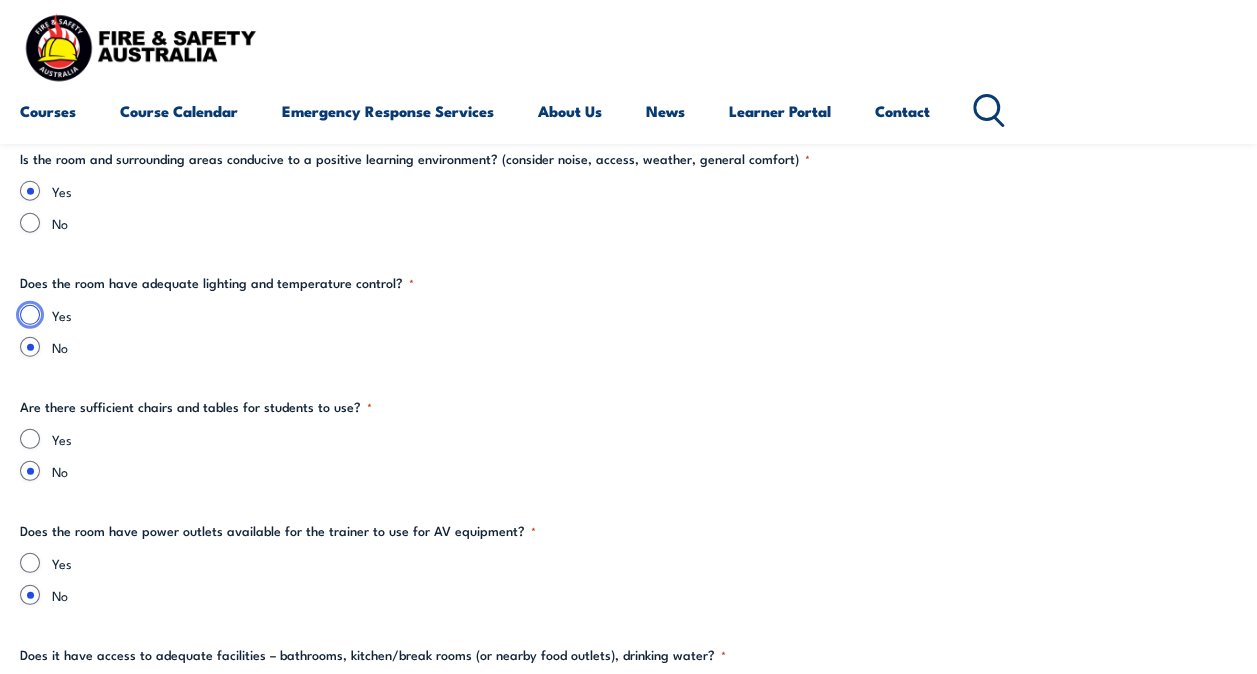click on "Yes" at bounding box center (30, 315) 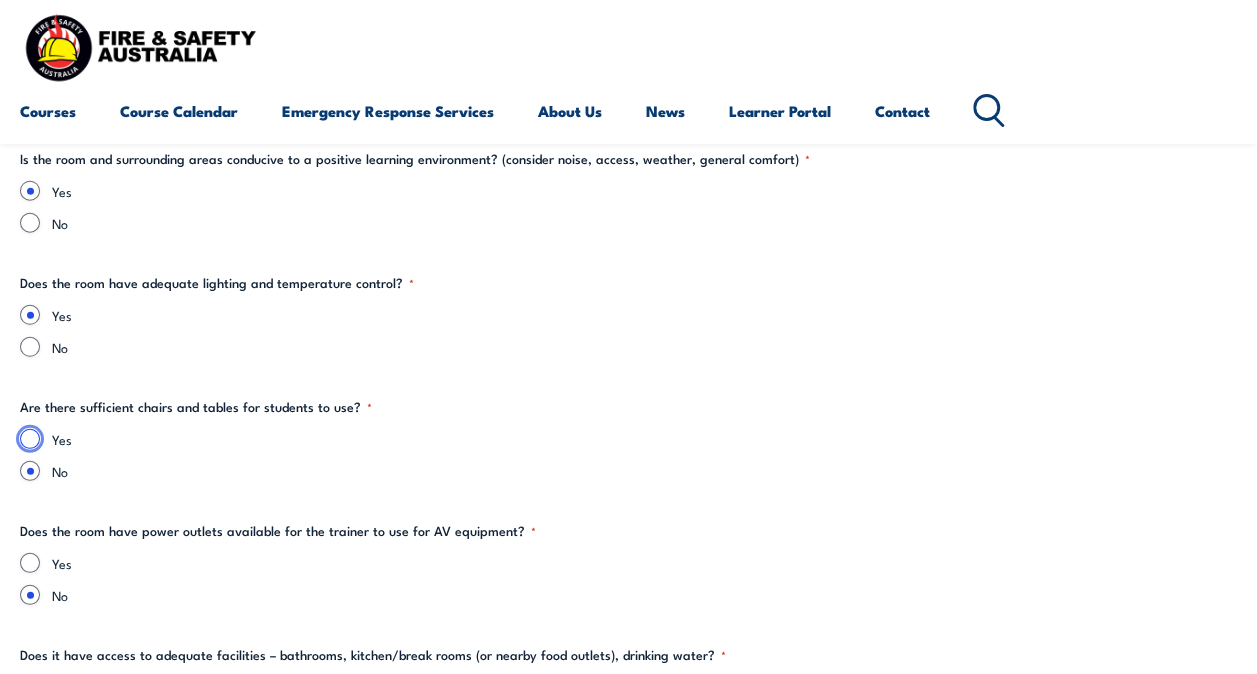 click on "Yes" at bounding box center (30, 439) 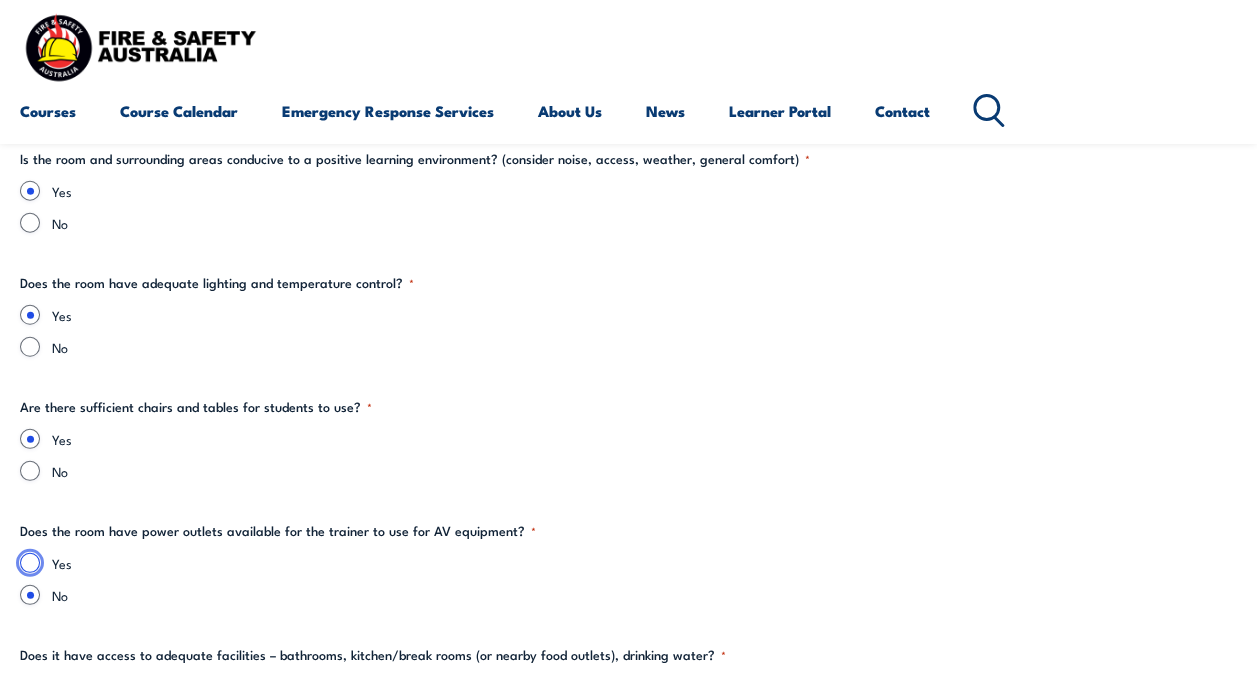 click on "Yes" at bounding box center [30, 563] 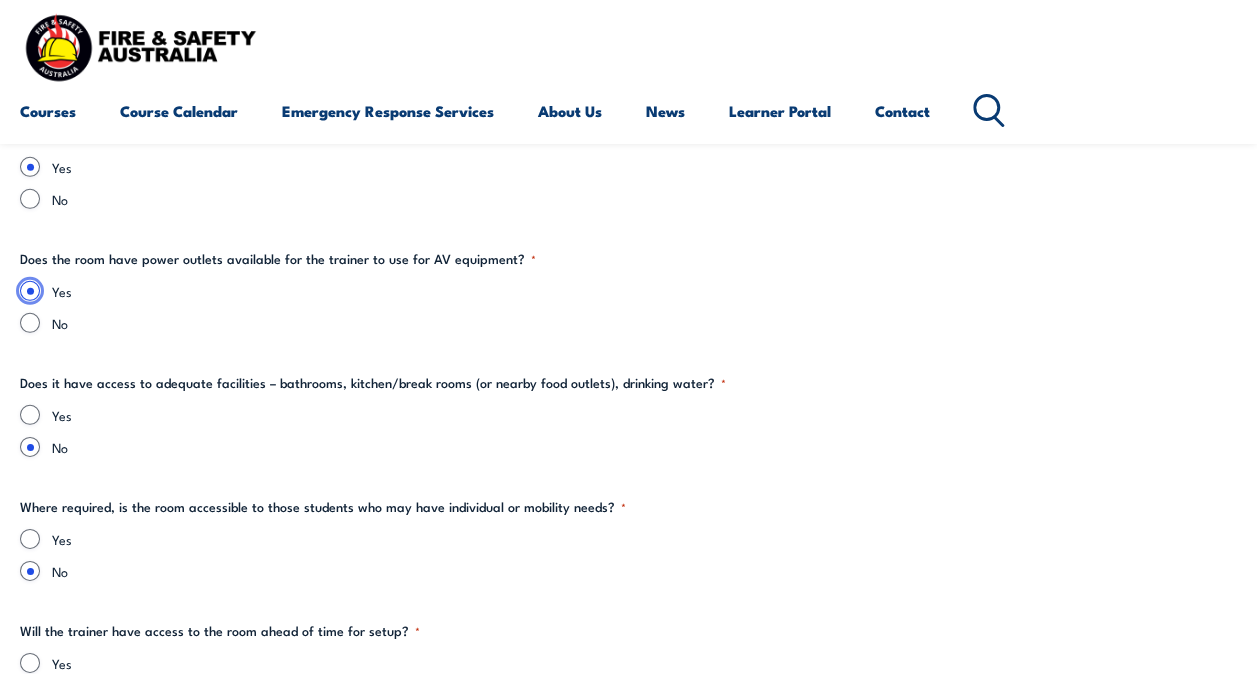 scroll, scrollTop: 2900, scrollLeft: 0, axis: vertical 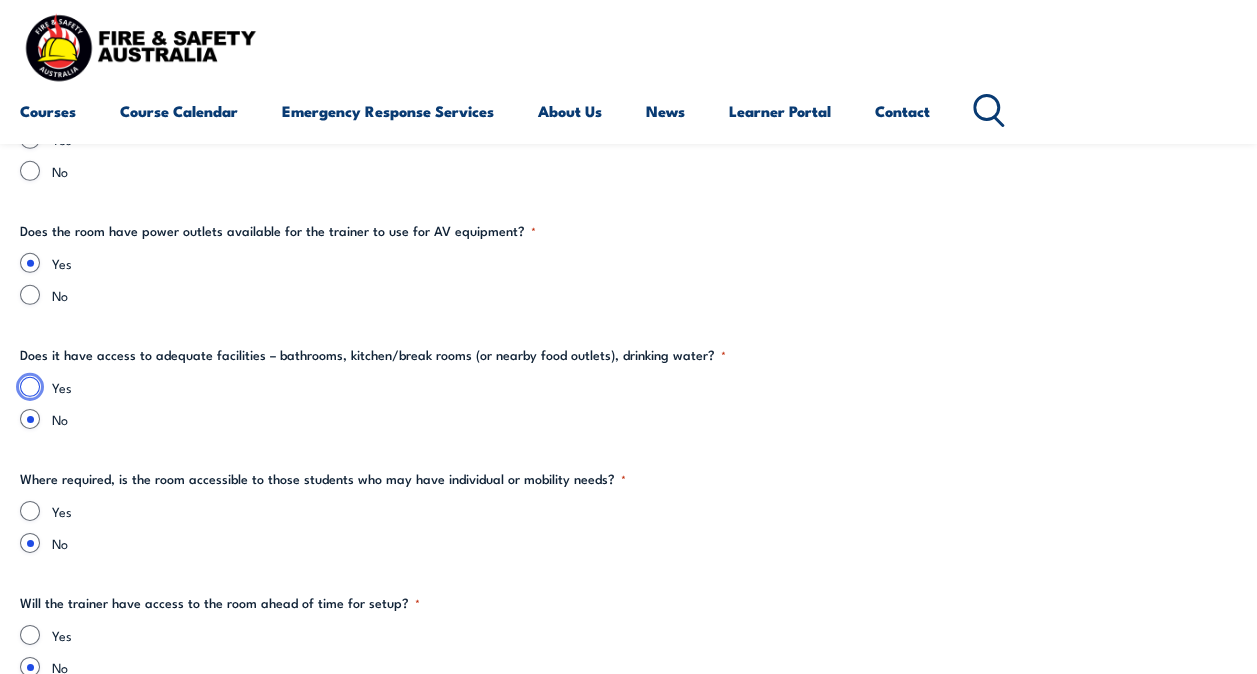 click on "Yes" at bounding box center [30, 387] 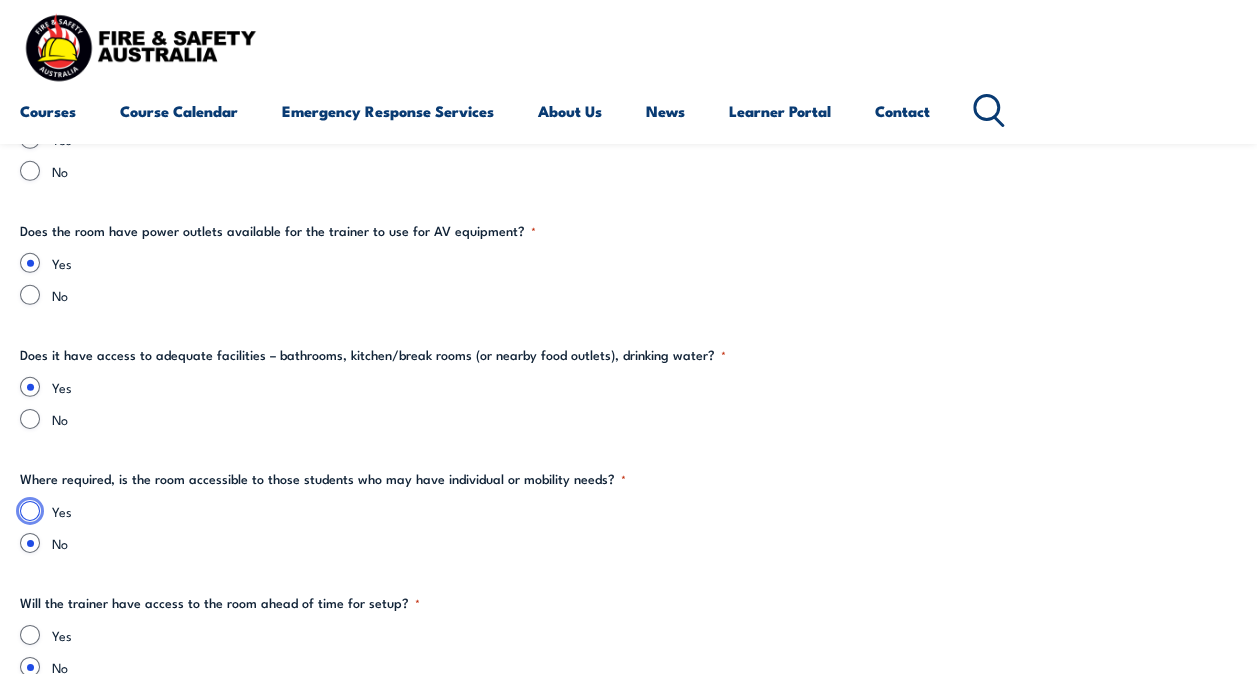 click on "Yes" at bounding box center (30, 511) 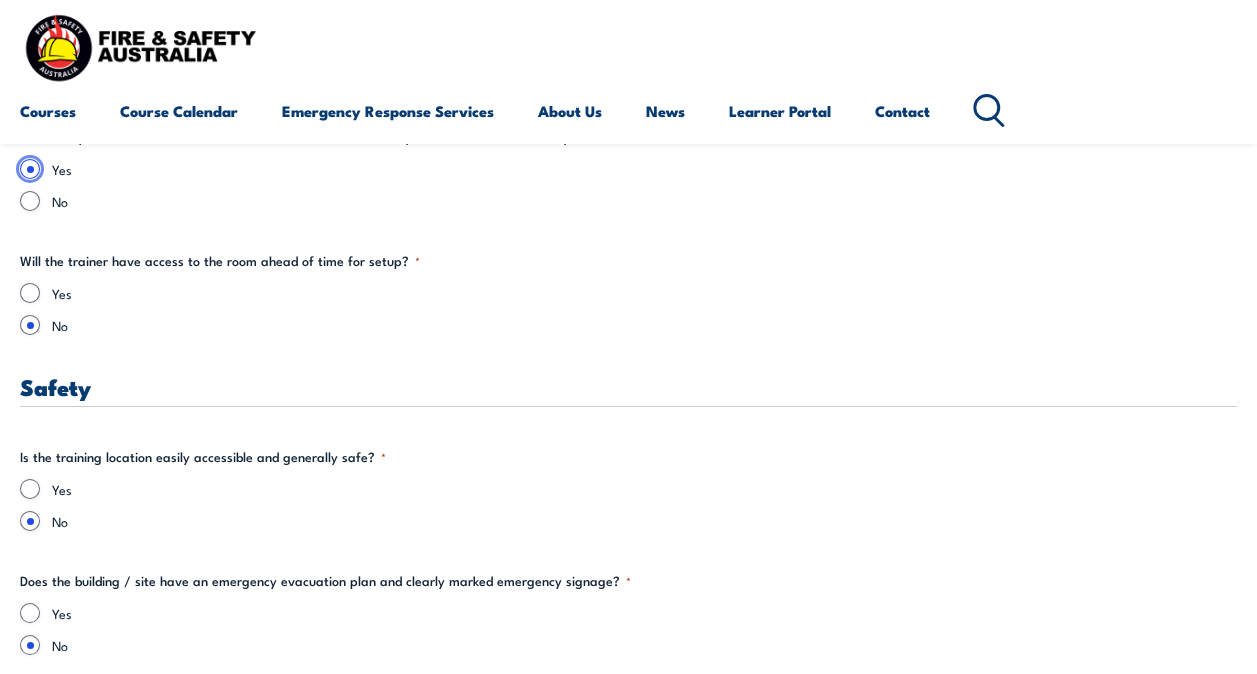 scroll, scrollTop: 3200, scrollLeft: 0, axis: vertical 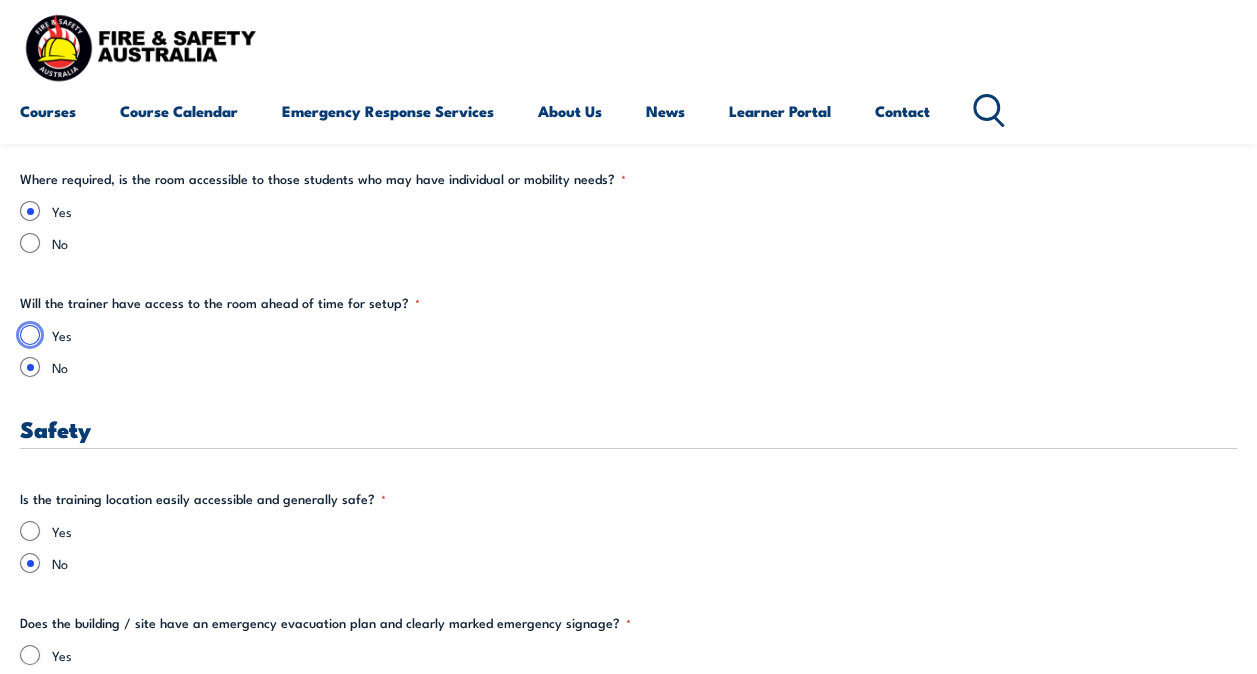click on "Yes" at bounding box center [30, 335] 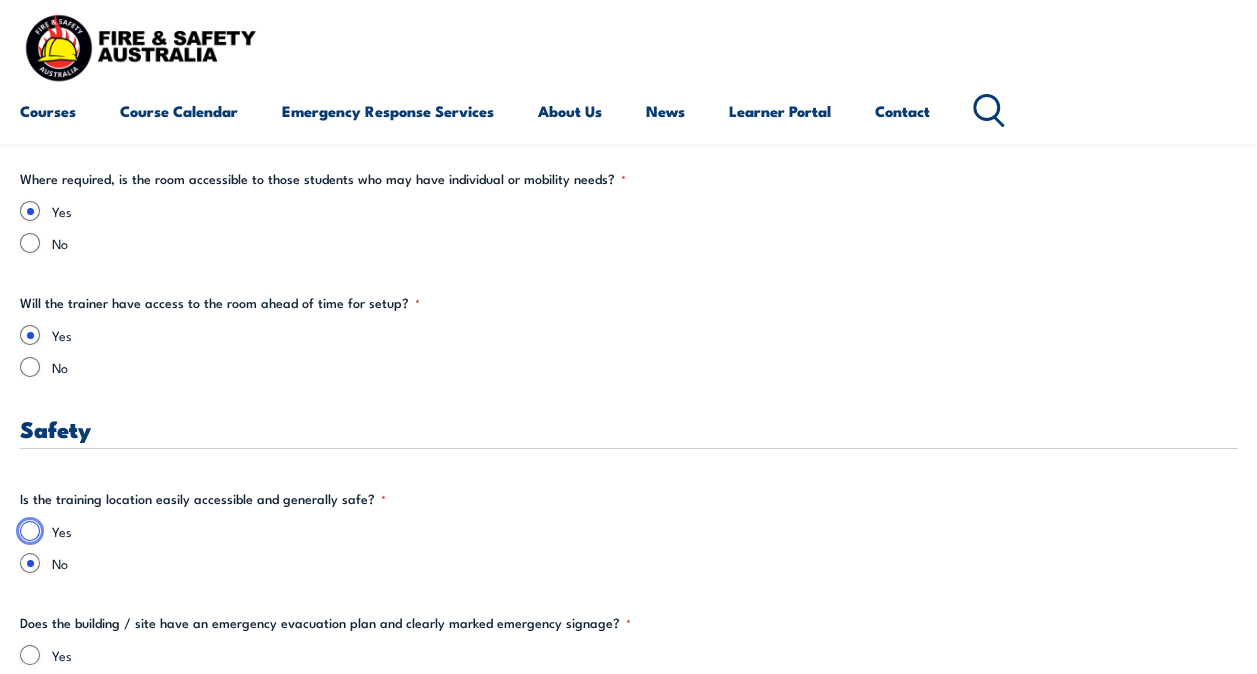click on "Yes" at bounding box center (30, 531) 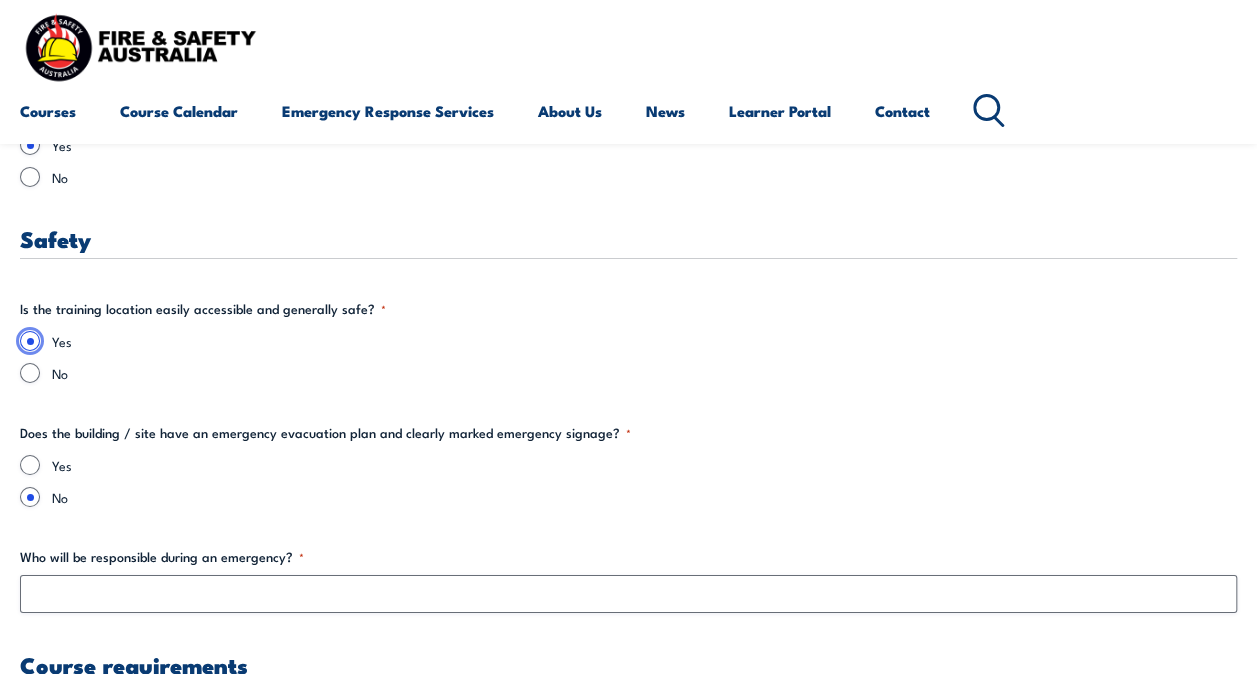 scroll, scrollTop: 3400, scrollLeft: 0, axis: vertical 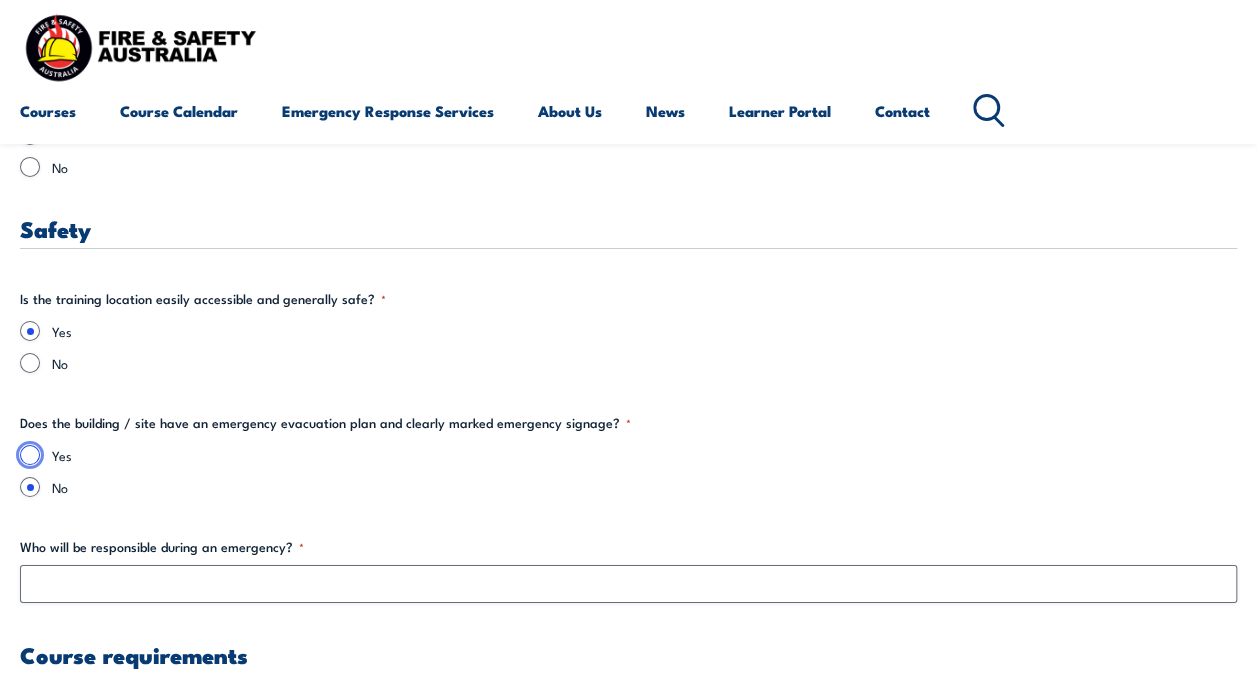 click on "Yes" at bounding box center [30, 455] 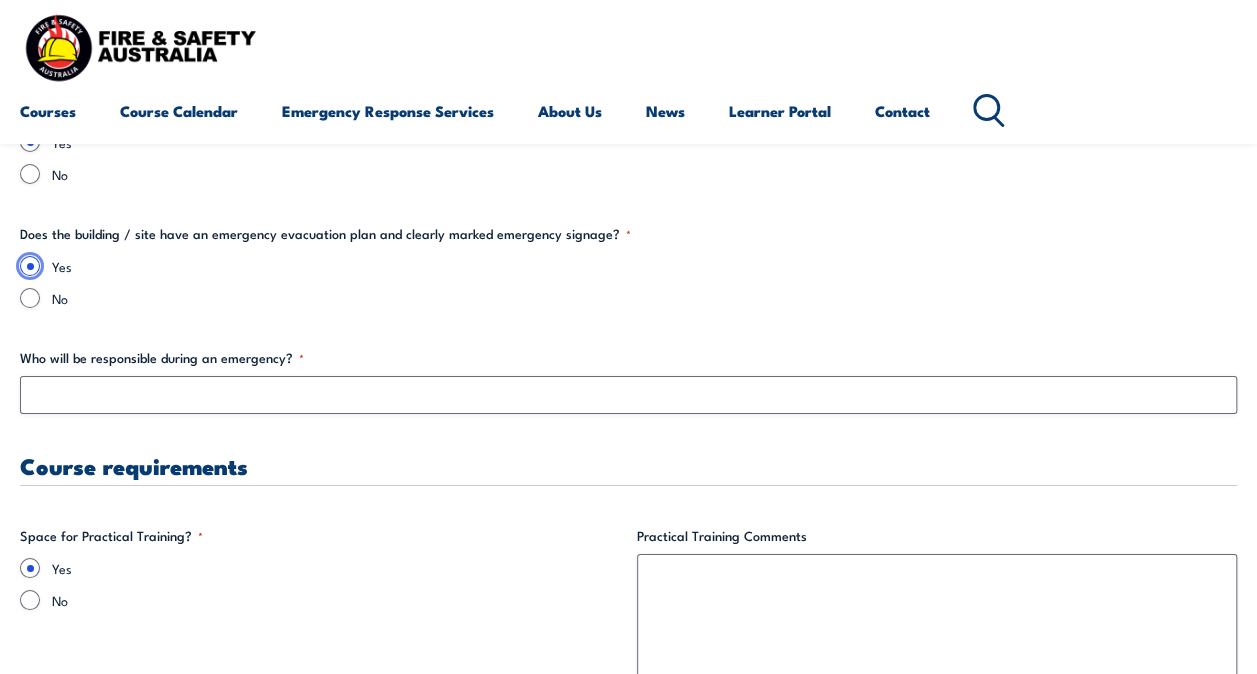 scroll, scrollTop: 3600, scrollLeft: 0, axis: vertical 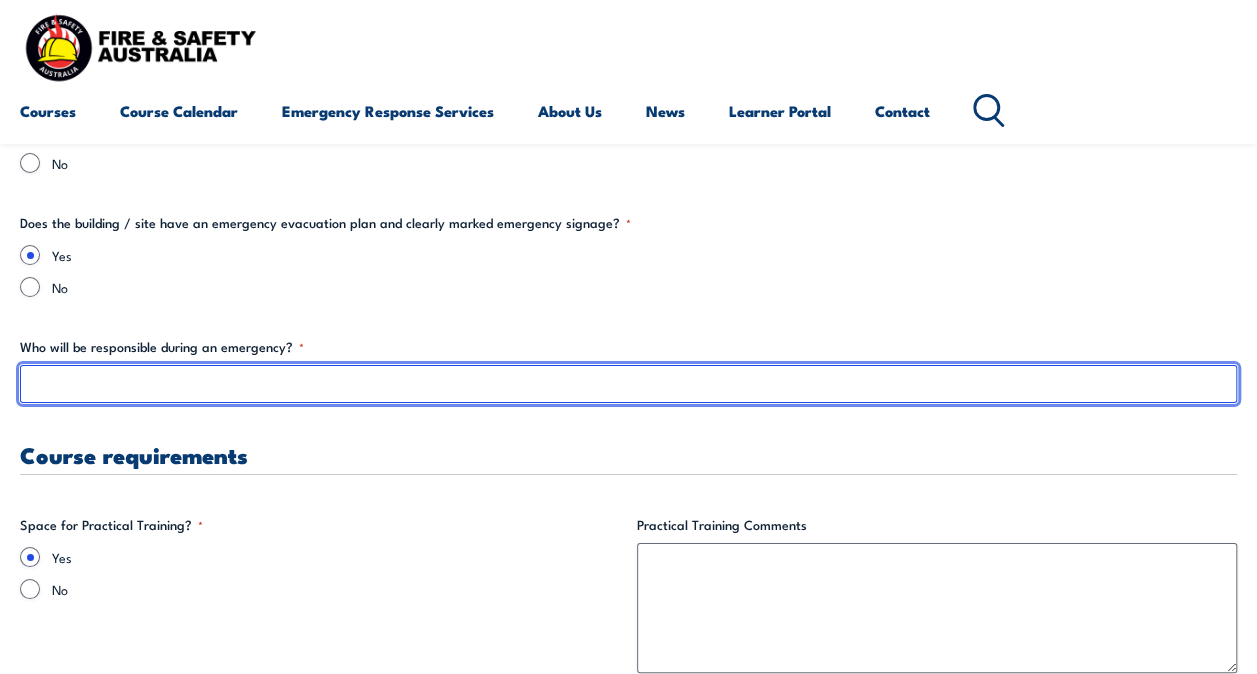 click on "Who will be responsible during an emergency? *" at bounding box center [628, 384] 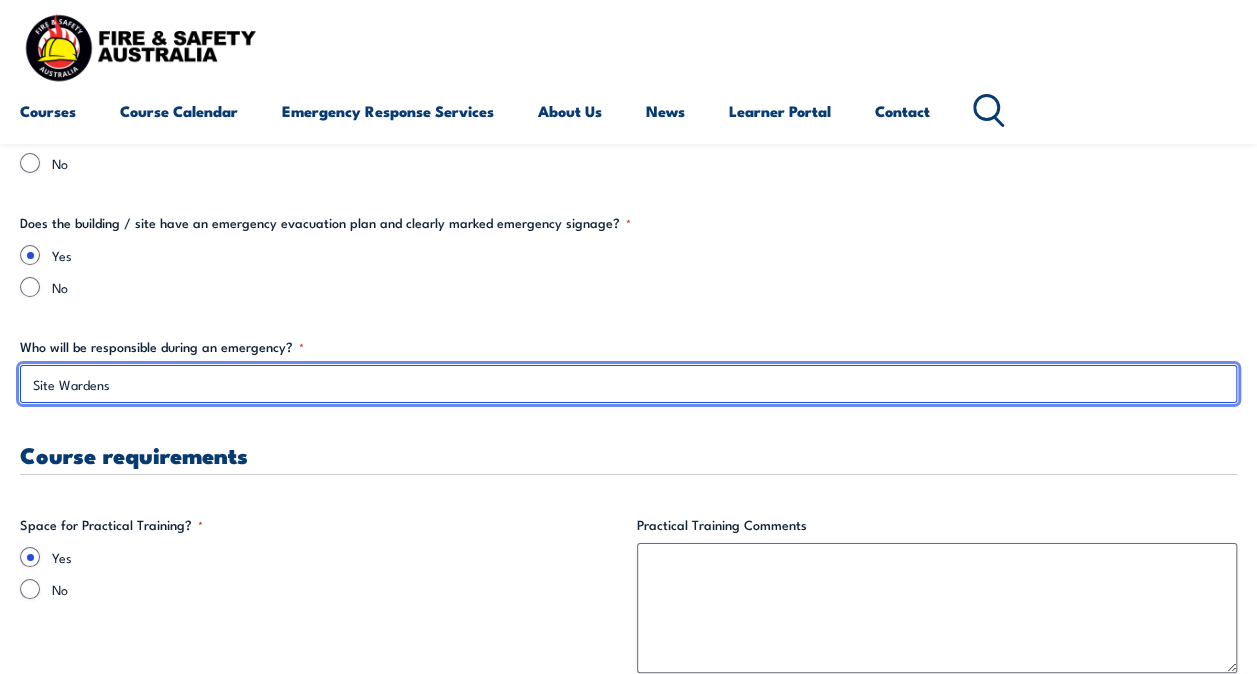click on "Site Wardens" at bounding box center (628, 384) 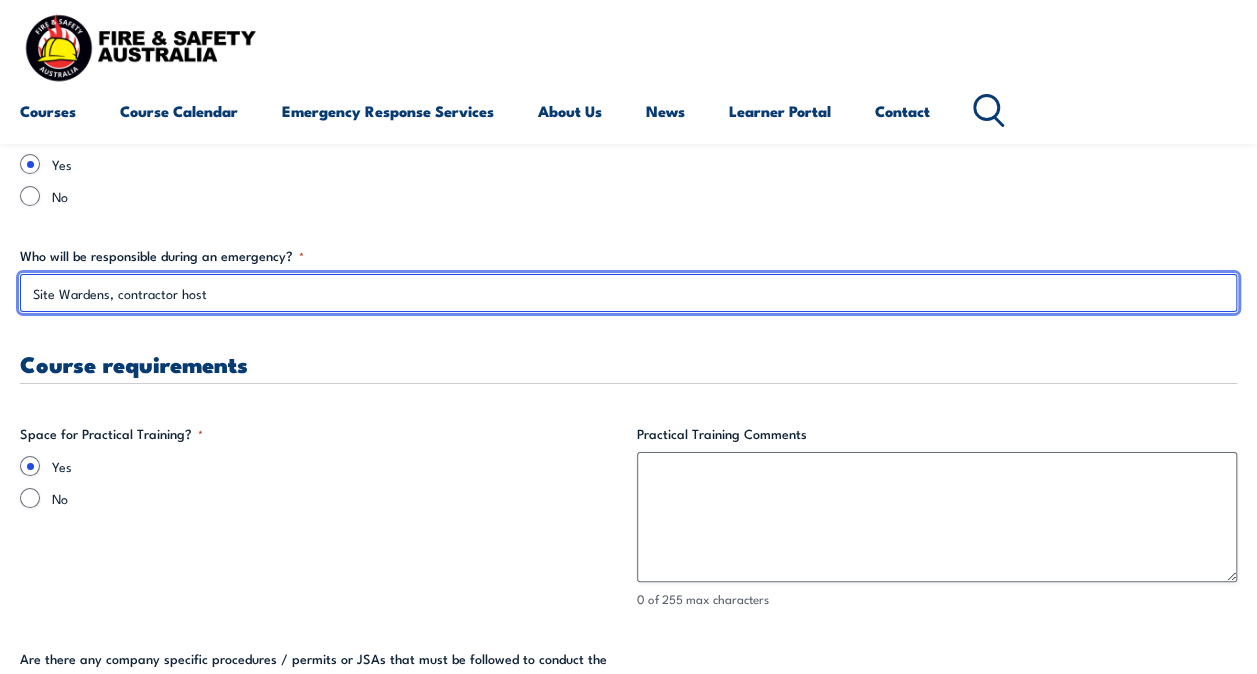scroll, scrollTop: 3800, scrollLeft: 0, axis: vertical 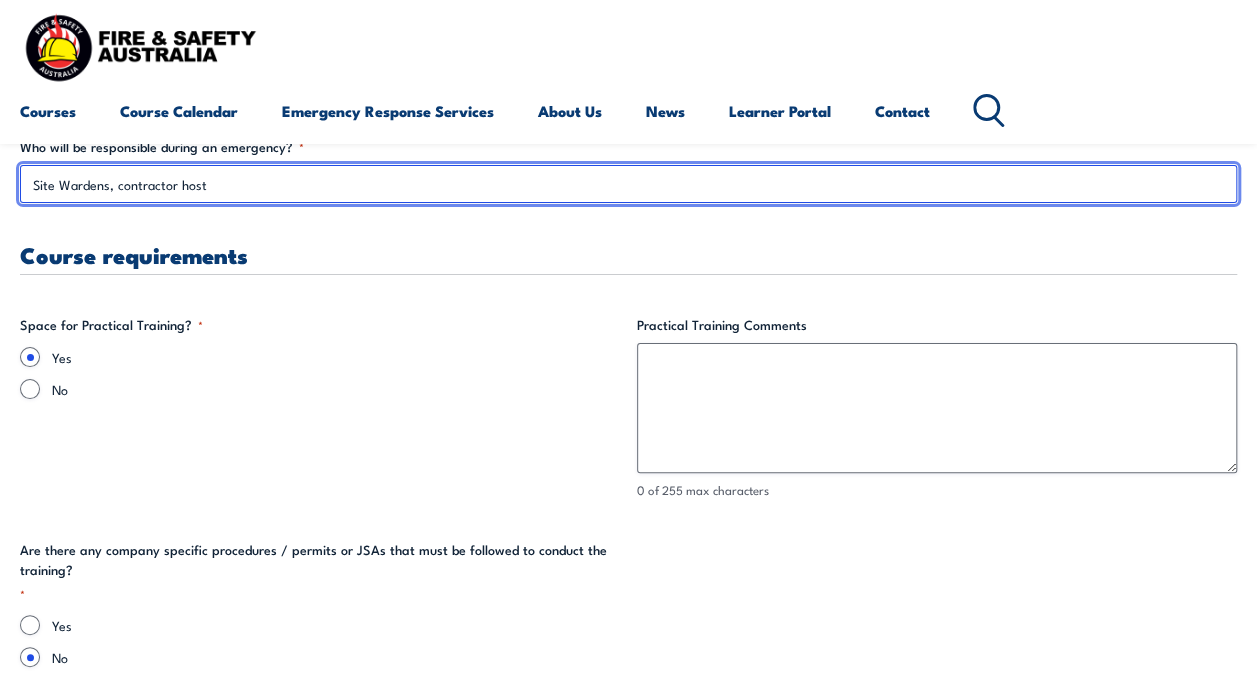 type on "Site Wardens, contractor host" 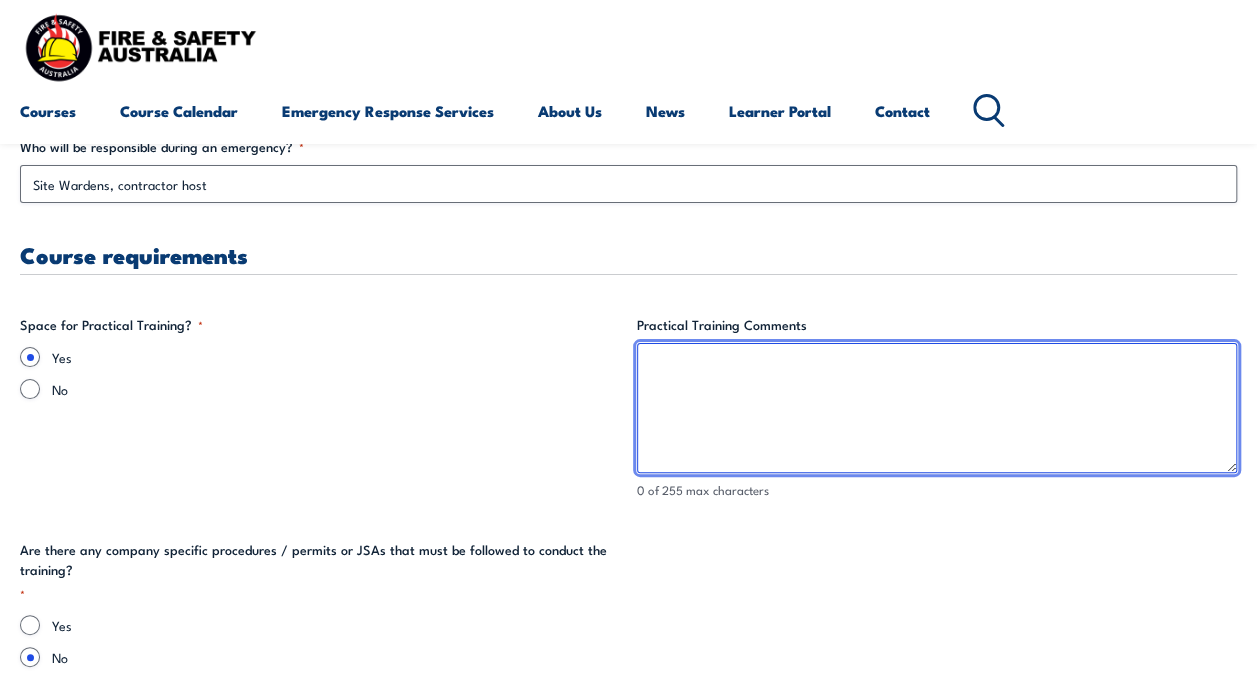 click on "Practical Training Comments" at bounding box center [937, 408] 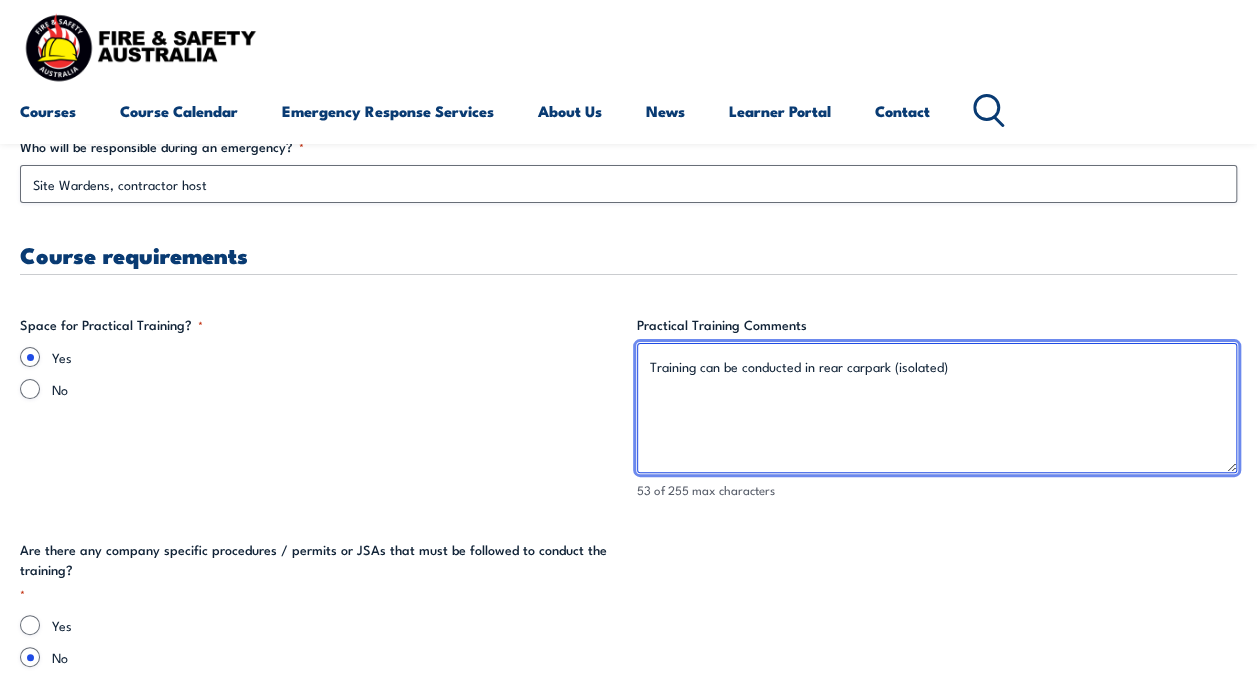 click on "Training can be conducted in rear carpark (isolated)" at bounding box center (937, 408) 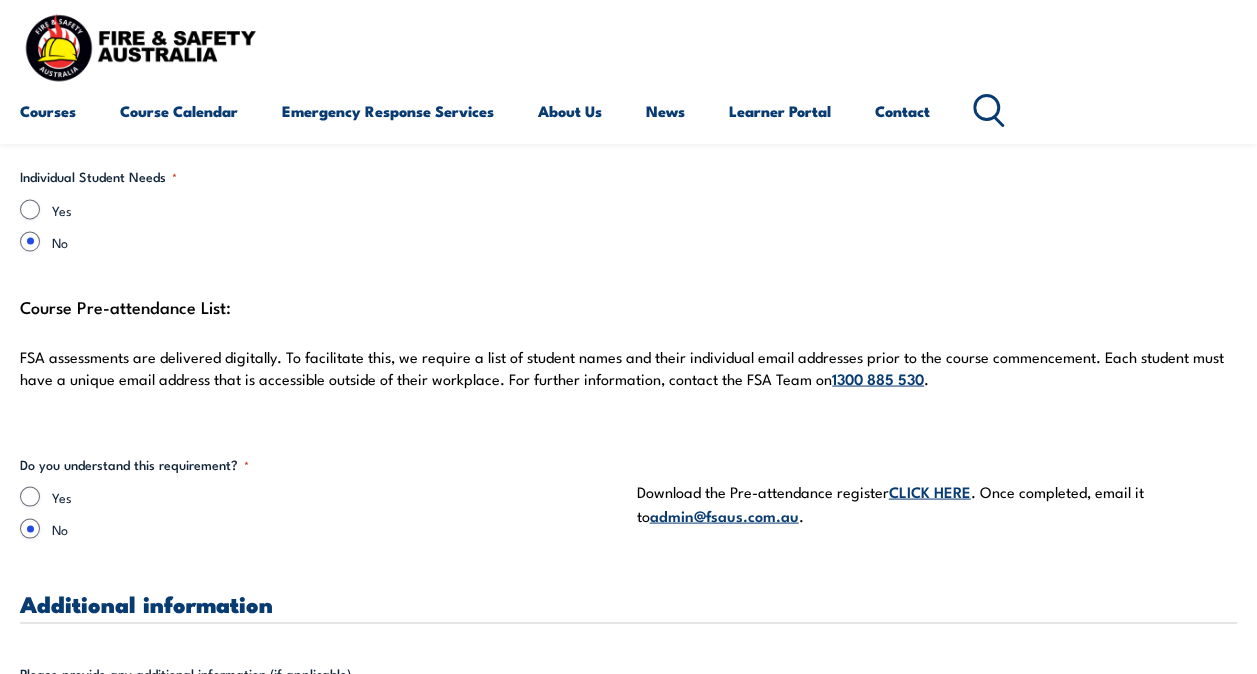 scroll, scrollTop: 5500, scrollLeft: 0, axis: vertical 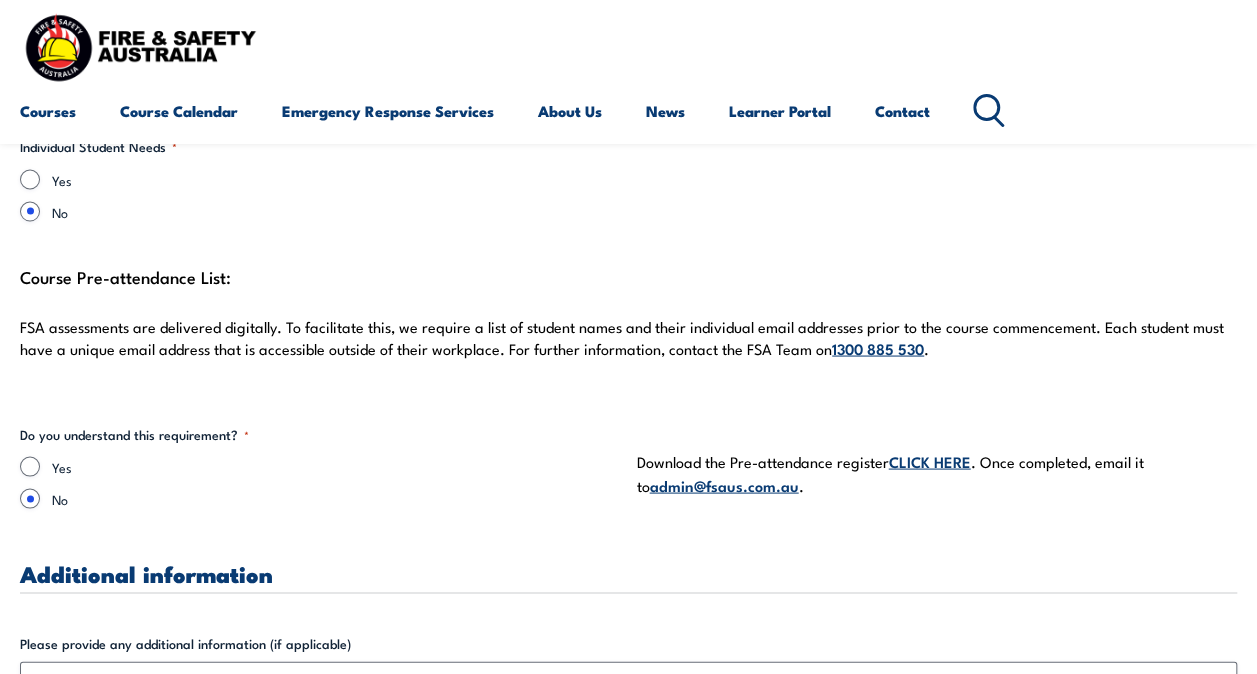 type on "Training can be conducted in rear carpark (isolated) for fire suppression" 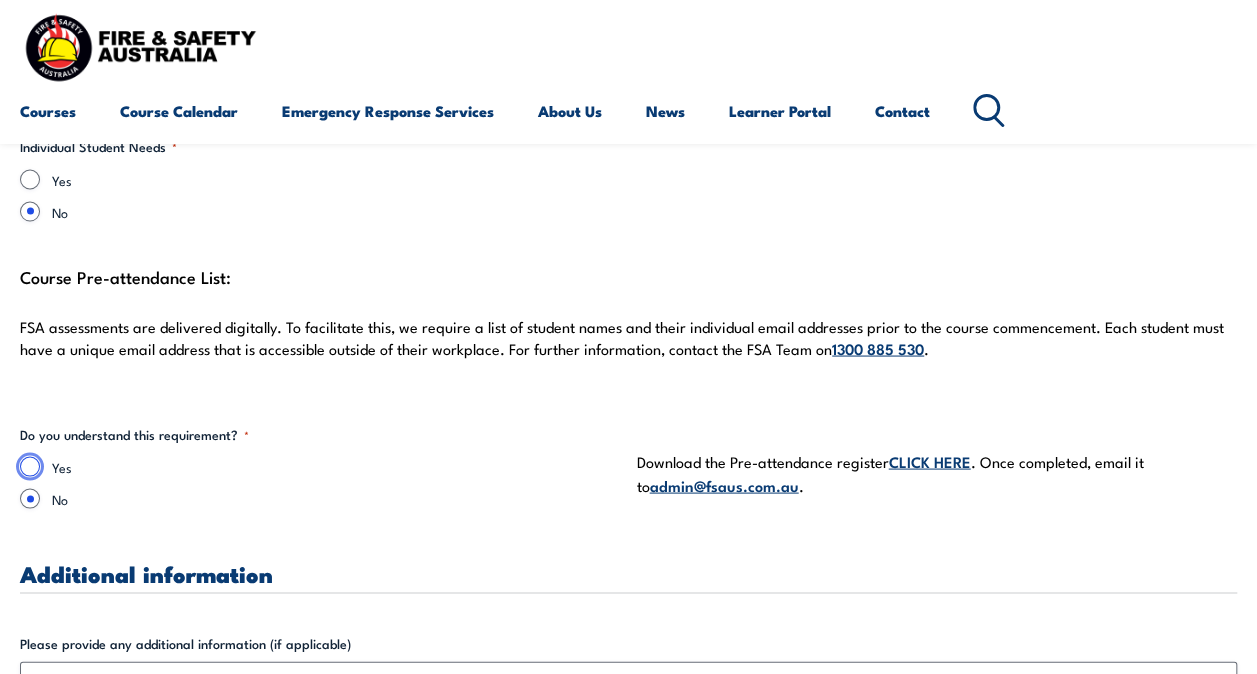 click on "Yes" at bounding box center (30, 466) 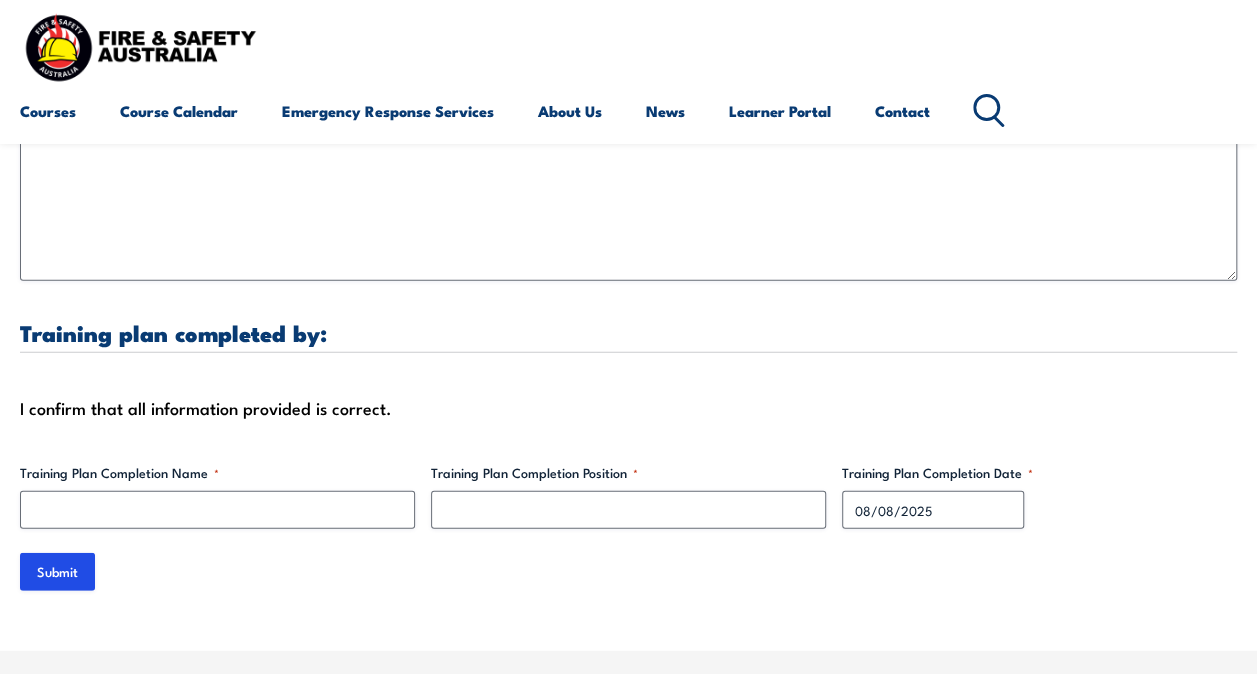 scroll, scrollTop: 6200, scrollLeft: 0, axis: vertical 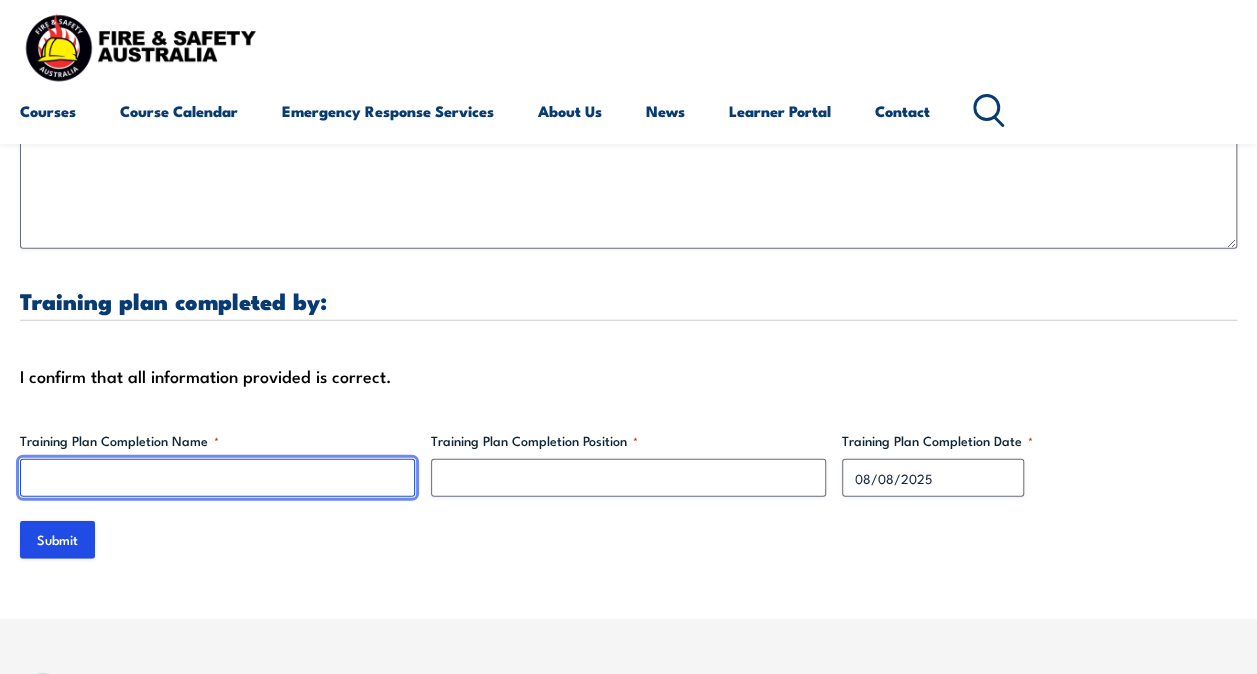 click on "Training Plan Completion Name *" at bounding box center [217, 478] 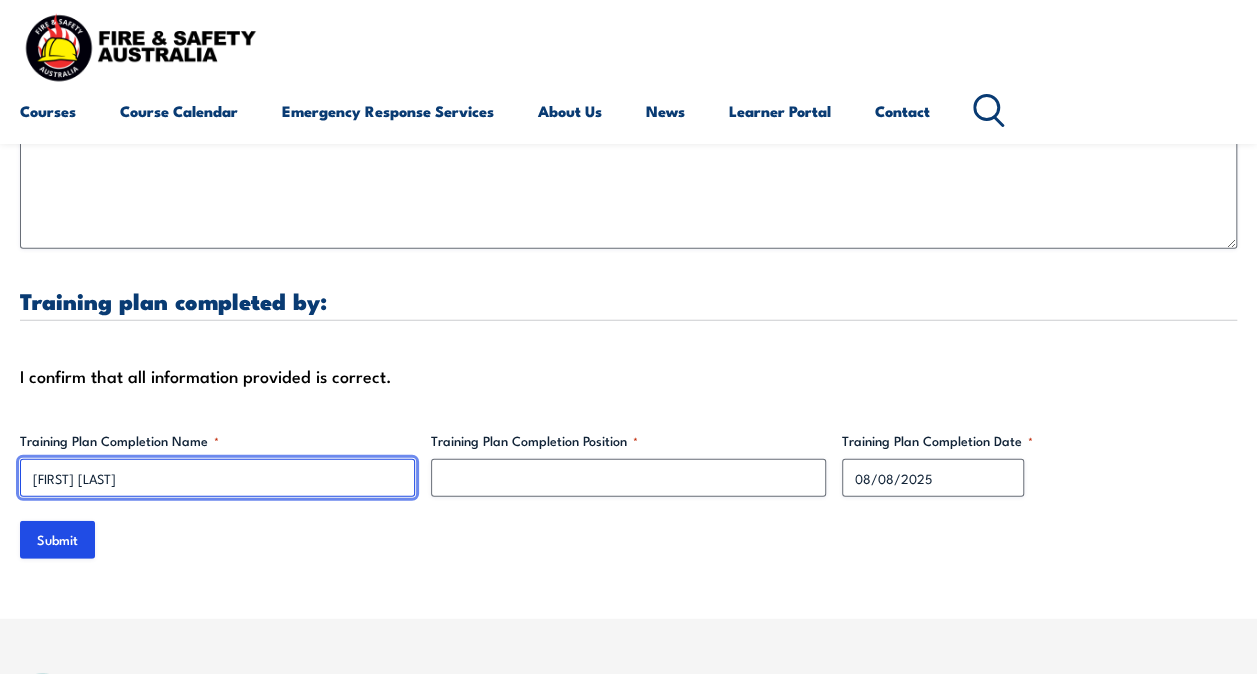 type on "[FIRST] [LAST]" 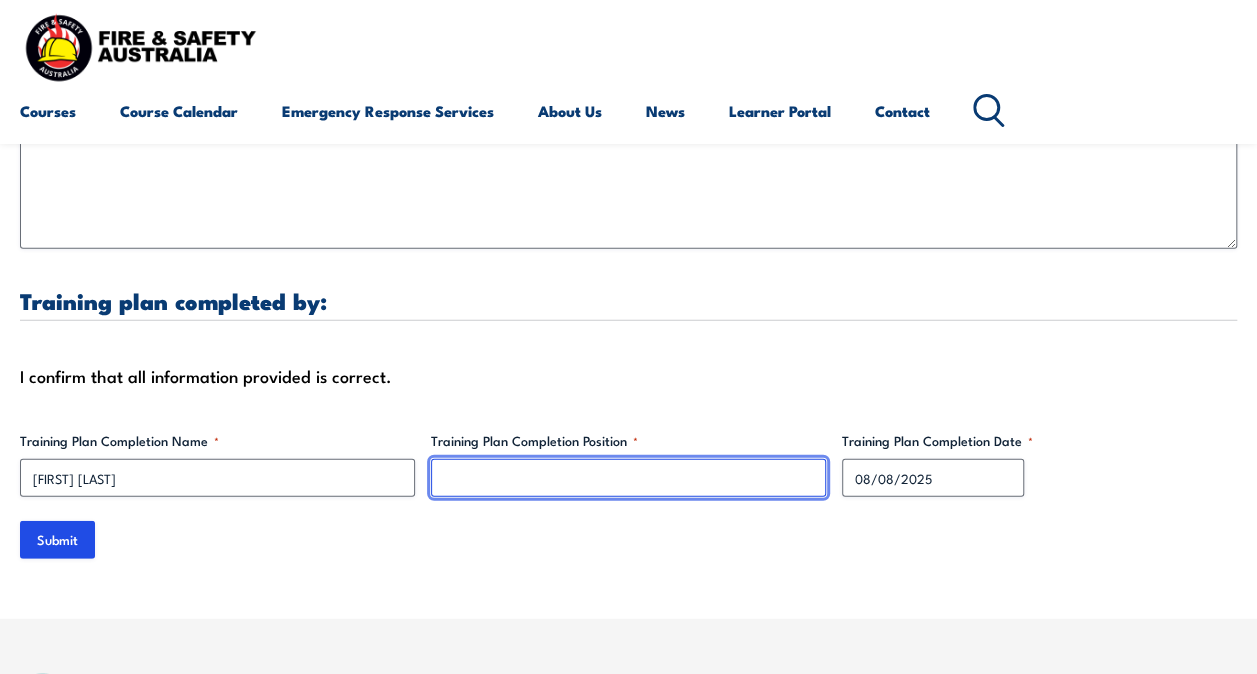 click on "Training Plan Completion Position *" at bounding box center (628, 478) 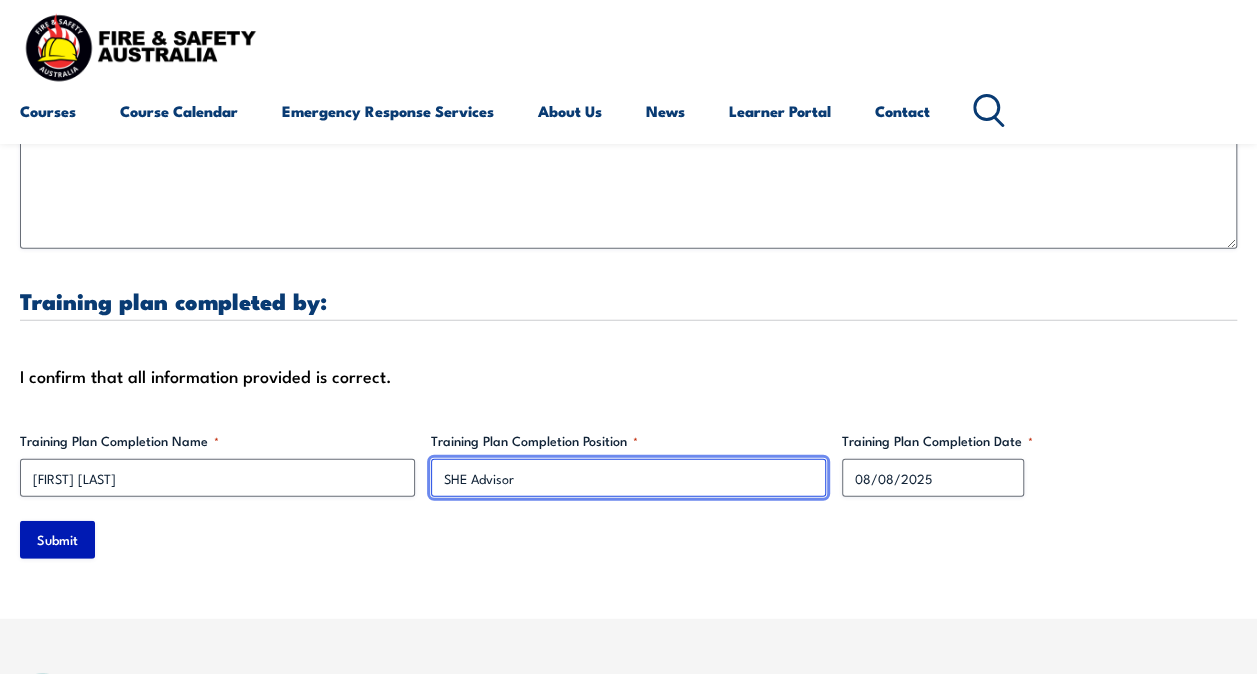 type on "SHE Advisor" 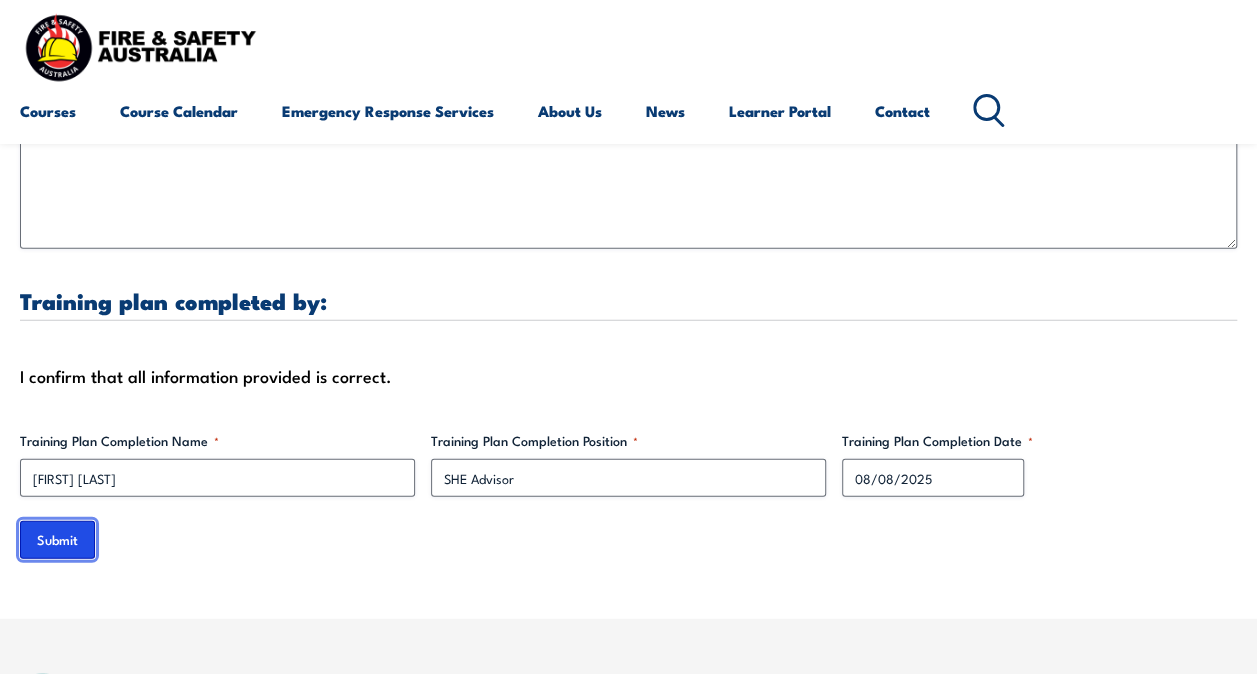 click on "Submit" at bounding box center [57, 540] 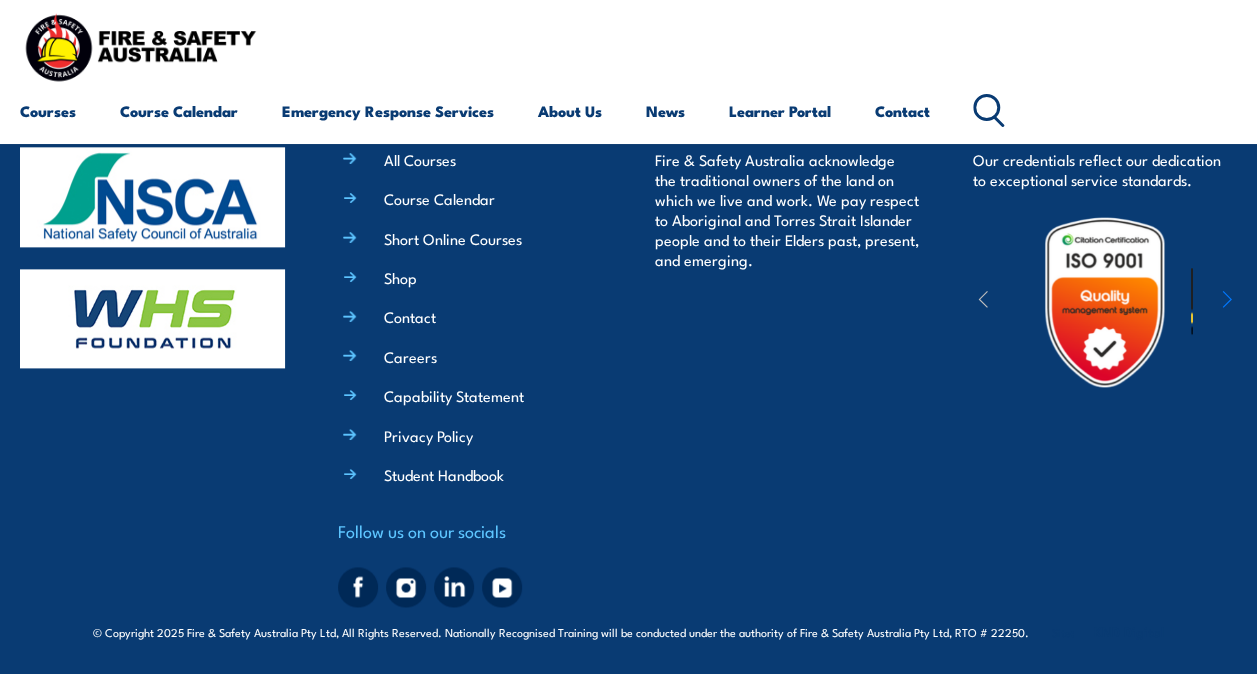 scroll, scrollTop: 0, scrollLeft: 0, axis: both 